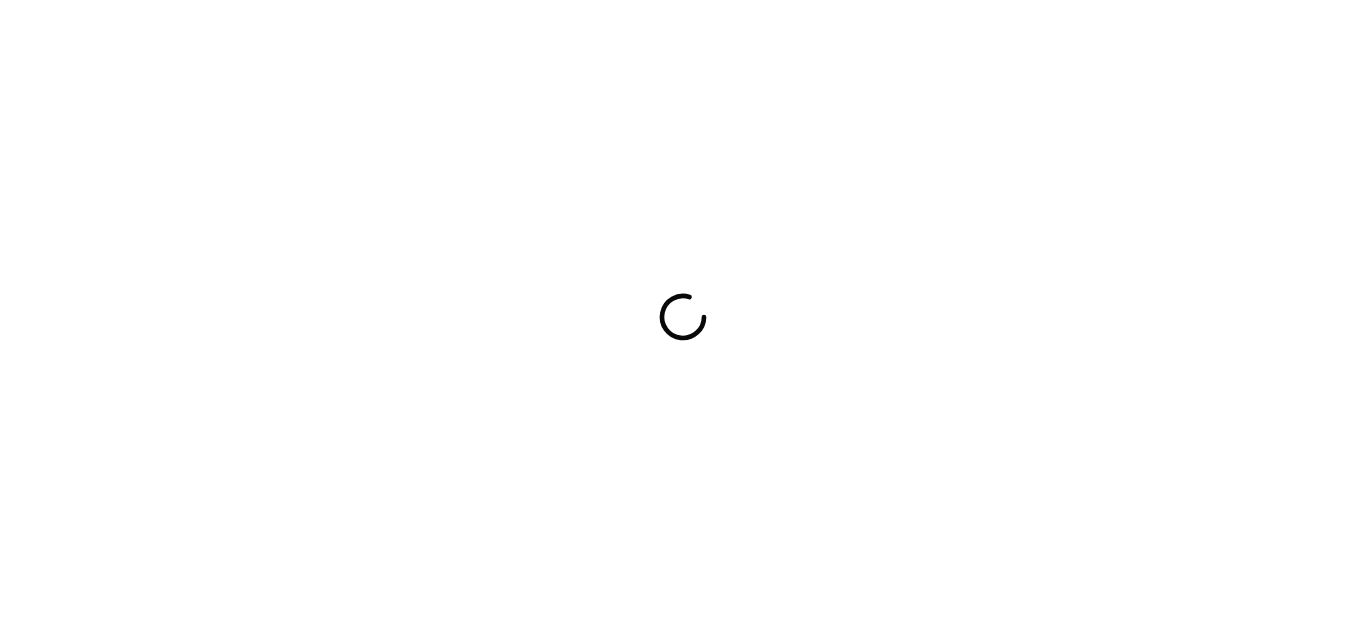 scroll, scrollTop: 0, scrollLeft: 0, axis: both 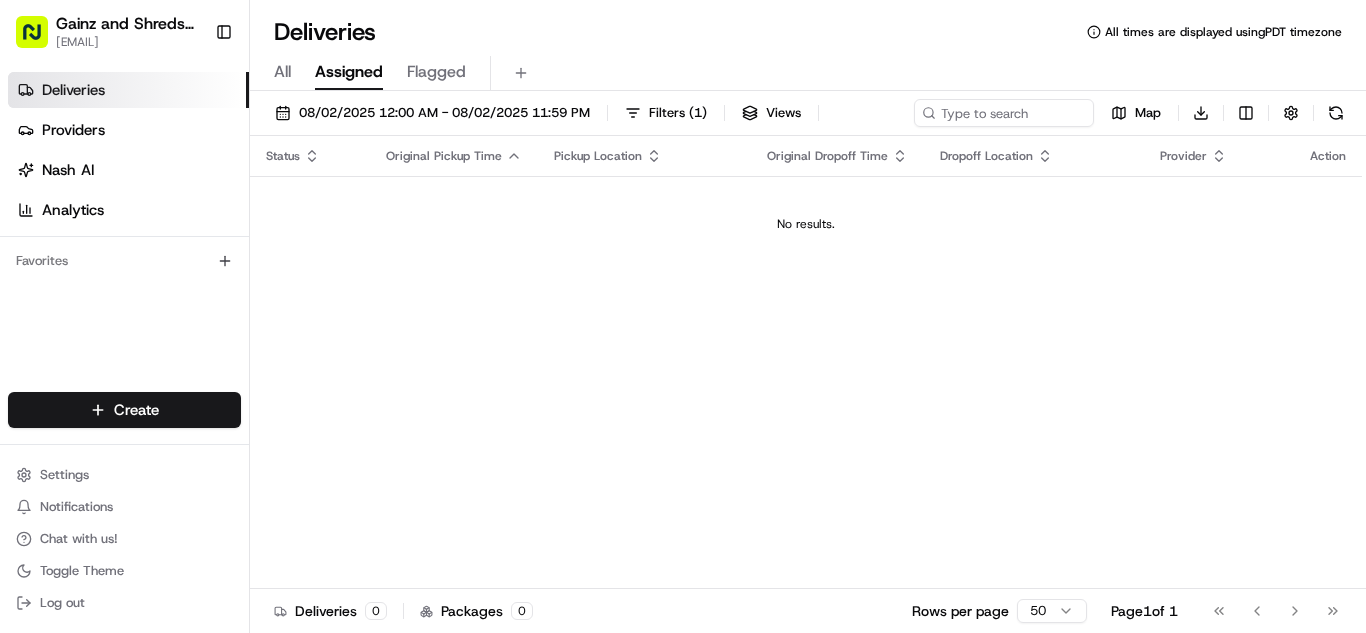 click on "All" at bounding box center (282, 72) 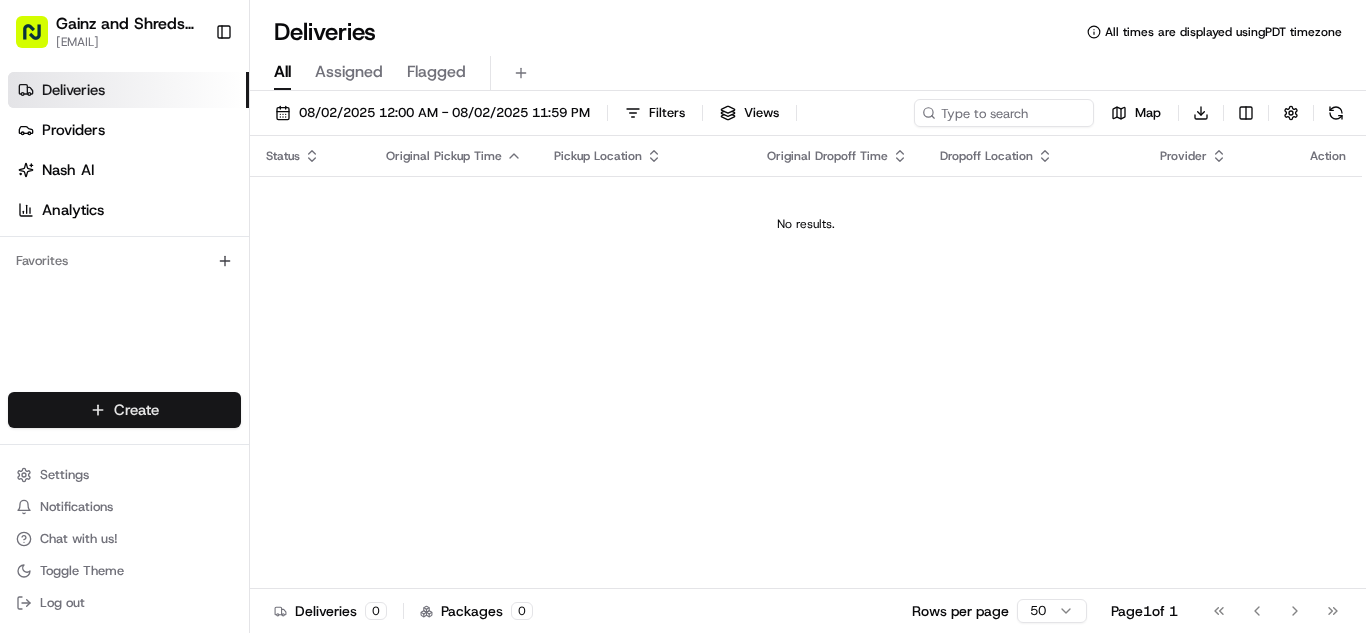 click on "Gainz and Shreds Meal Prep andrew@gainzandshredsmealprep.com Toggle Sidebar Deliveries Providers Nash AI Analytics Favorites Main Menu Members & Organization Organization Users Roles Preferences Customization Tracking Orchestration Automations Dispatch Strategy Locations Pickup Locations Dropoff Locations Billing Billing Refund Requests Integrations Notification Triggers Webhooks API Keys Apps Request Logs Create Settings Notifications Chat with us! Toggle Theme Log out Deliveries All times are displayed using  PDT   timezone All Assigned Flagged 08/02/2025 12:00 AM - 08/02/2025 11:59 PM Filters Views Map Download Status Original Pickup Time Pickup Location Original Dropoff Time Dropoff Location Provider Action No results. Deliveries 0 Packages 0 Rows per page 50 Page  1  of   1 Go to first page Go to previous page Go to next page Go to last page
Create Create" at bounding box center (683, 316) 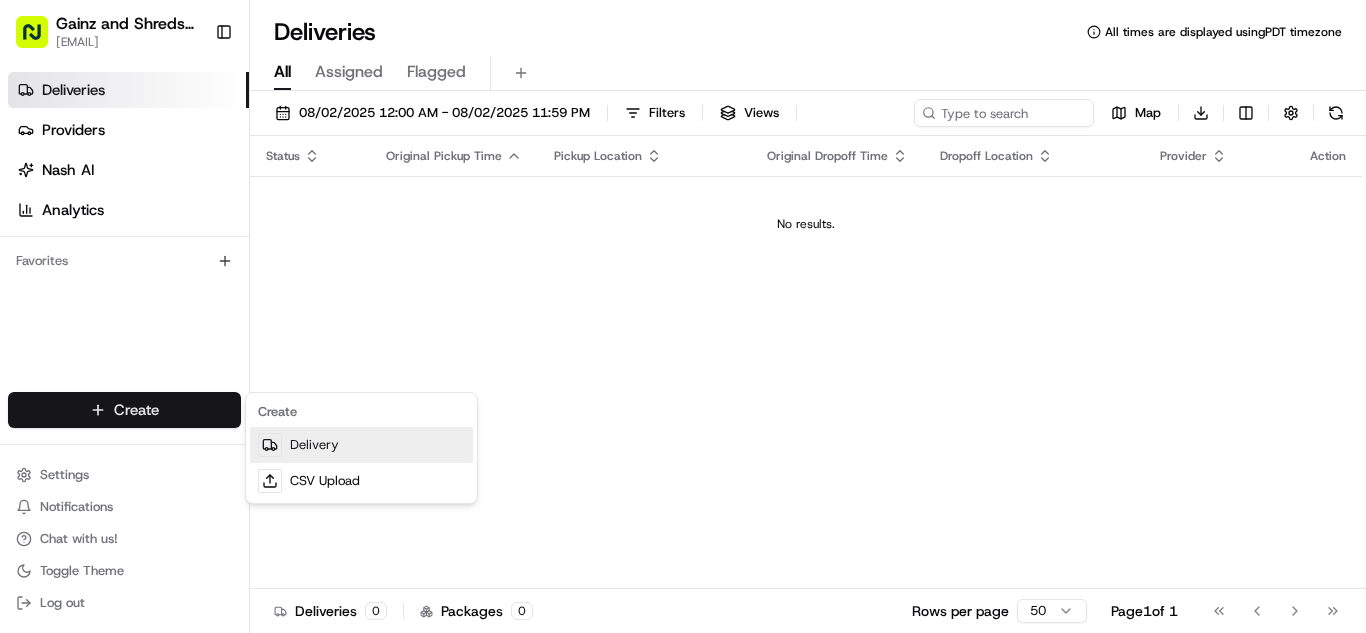 click on "Delivery" at bounding box center (361, 445) 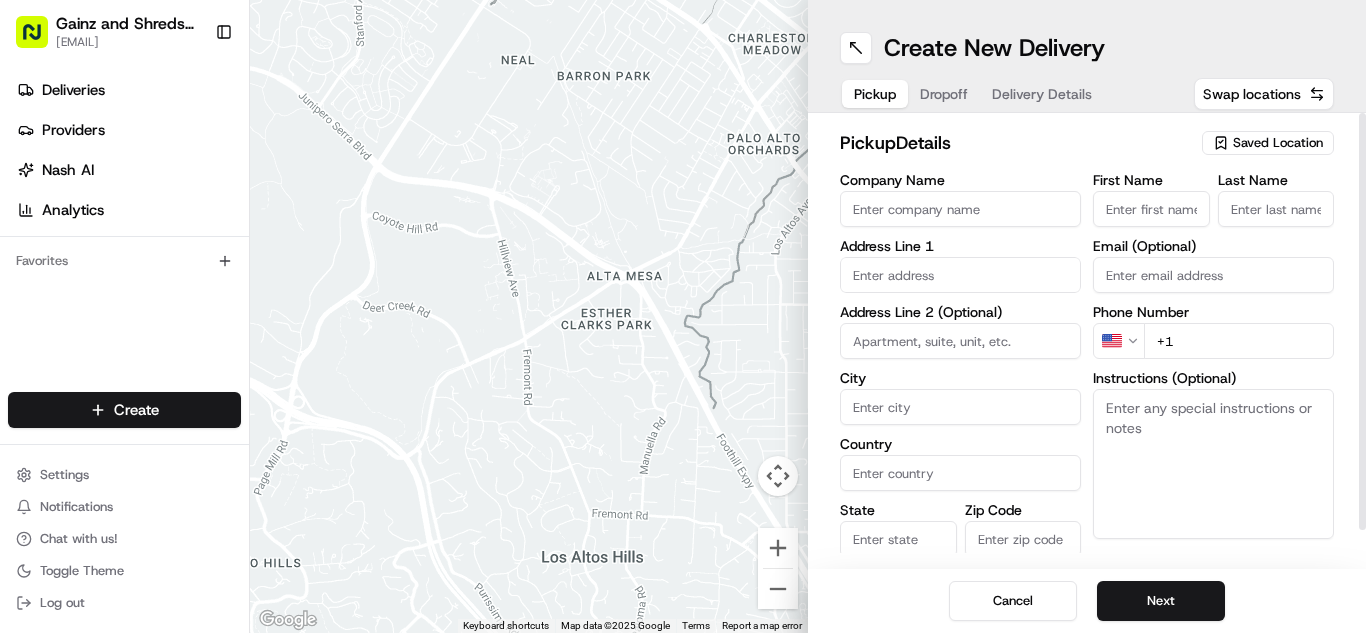 click on "Saved Location" at bounding box center [1278, 143] 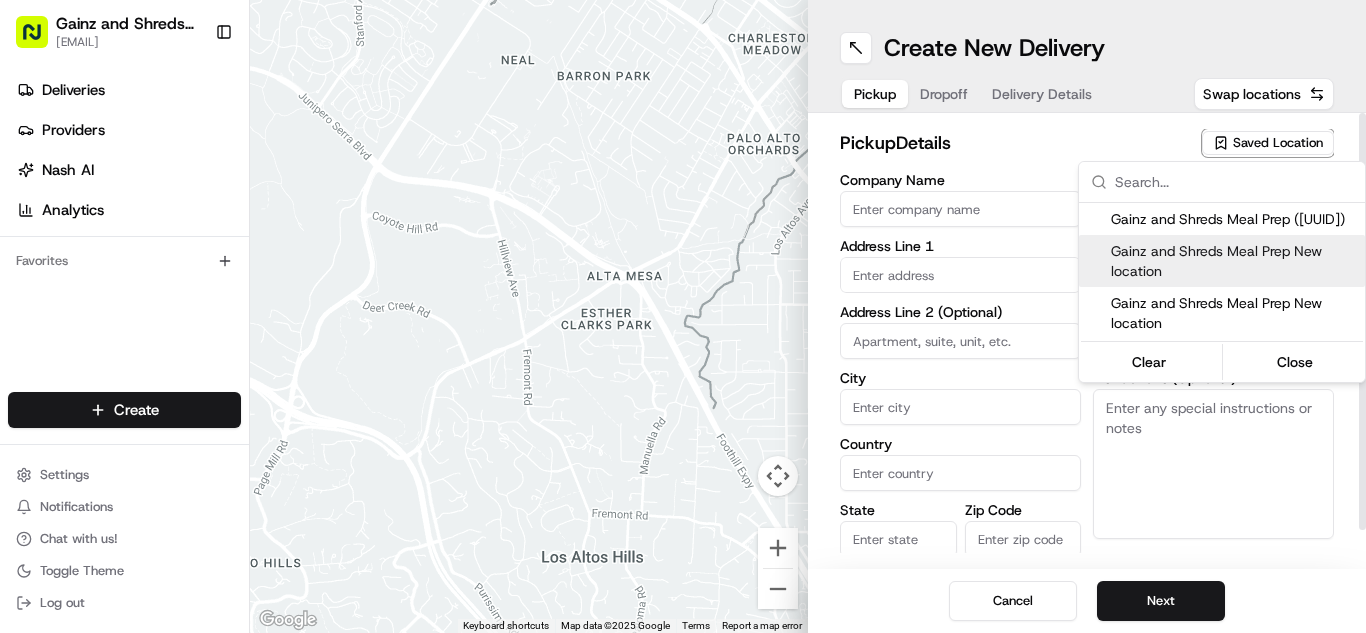 click on "Gainz and Shreds Meal Prep New location" at bounding box center [1234, 261] 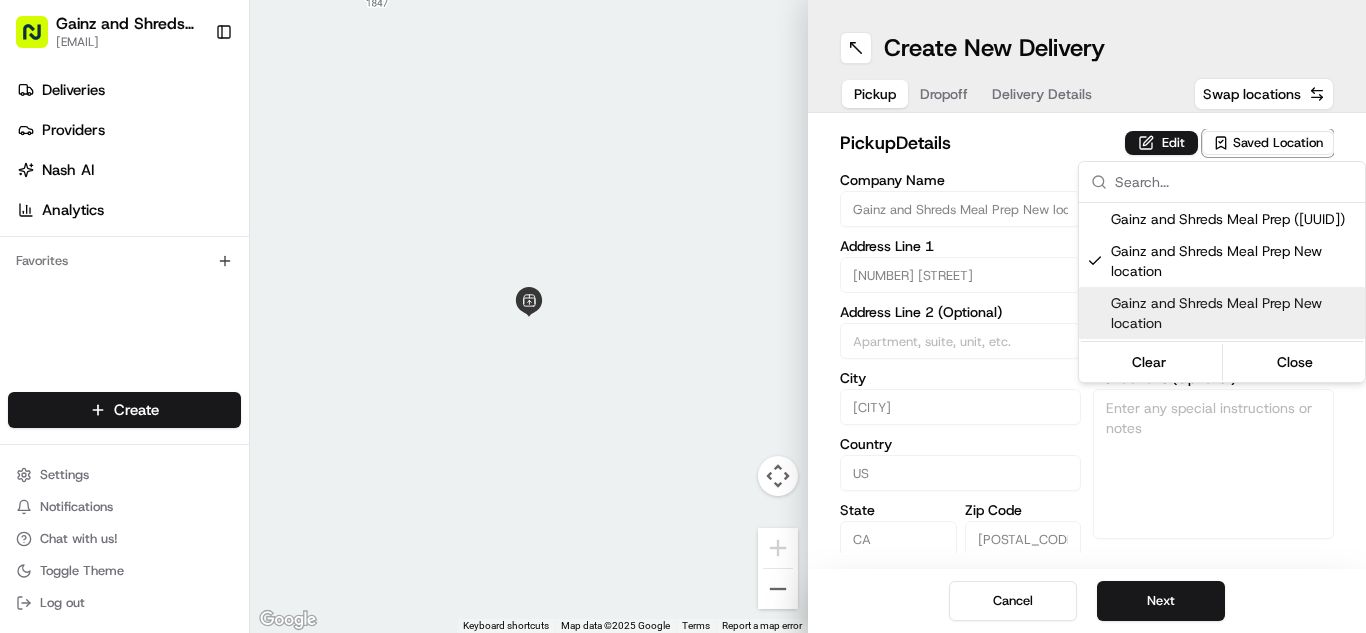 click on "Gainz and Shreds Meal Prep andrew@gainzandshredsmealprep.com Toggle Sidebar Deliveries Providers Nash AI Analytics Favorites Main Menu Members & Organization Organization Users Roles Preferences Customization Tracking Orchestration Automations Dispatch Strategy Locations Pickup Locations Dropoff Locations Billing Billing Refund Requests Integrations Notification Triggers Webhooks API Keys Apps Request Logs Create Settings Notifications Chat with us! Toggle Theme Log out ← Move left → Move right ↑ Move up ↓ Move down + Zoom in - Zoom out Home Jump left by 75% End Jump right by 75% Page Up Jump up by 75% Page Down Jump down by 75% Keyboard shortcuts Map Data Map data ©2025 Google Map data ©2025 Google 2 m  Click to toggle between metric and imperial units Terms Report a map error Create New Delivery Pickup Dropoff Delivery Details Swap locations pickup  Details  Edit Saved Location Company Name Gainz and Shreds Meal Prep New location Address Line 1 1849 Little Orchard St City US" at bounding box center [683, 316] 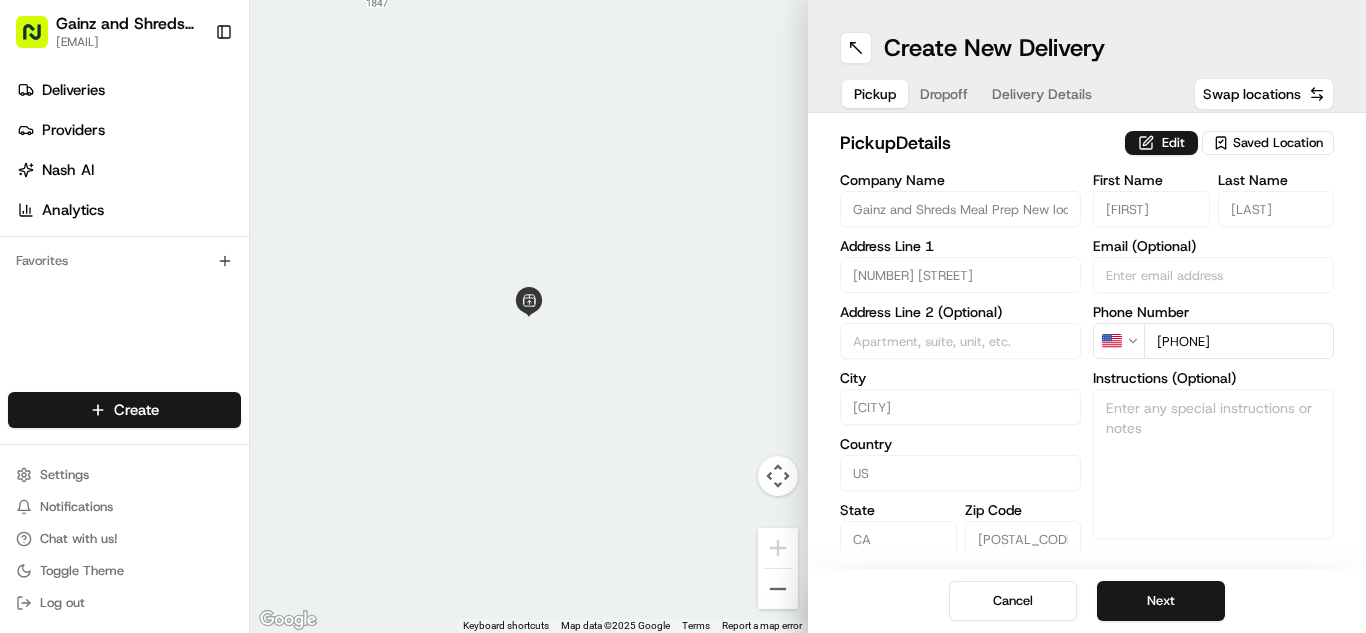 click on "Next" at bounding box center (1161, 601) 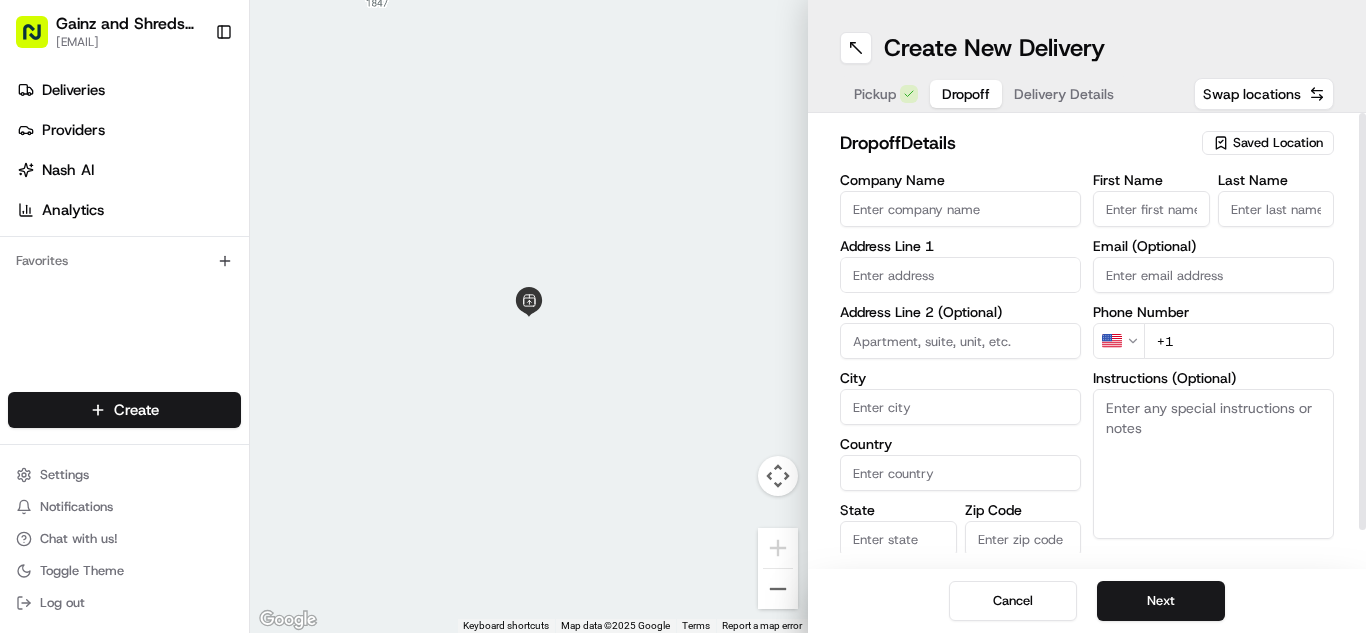 click on "Saved Location" at bounding box center [1278, 143] 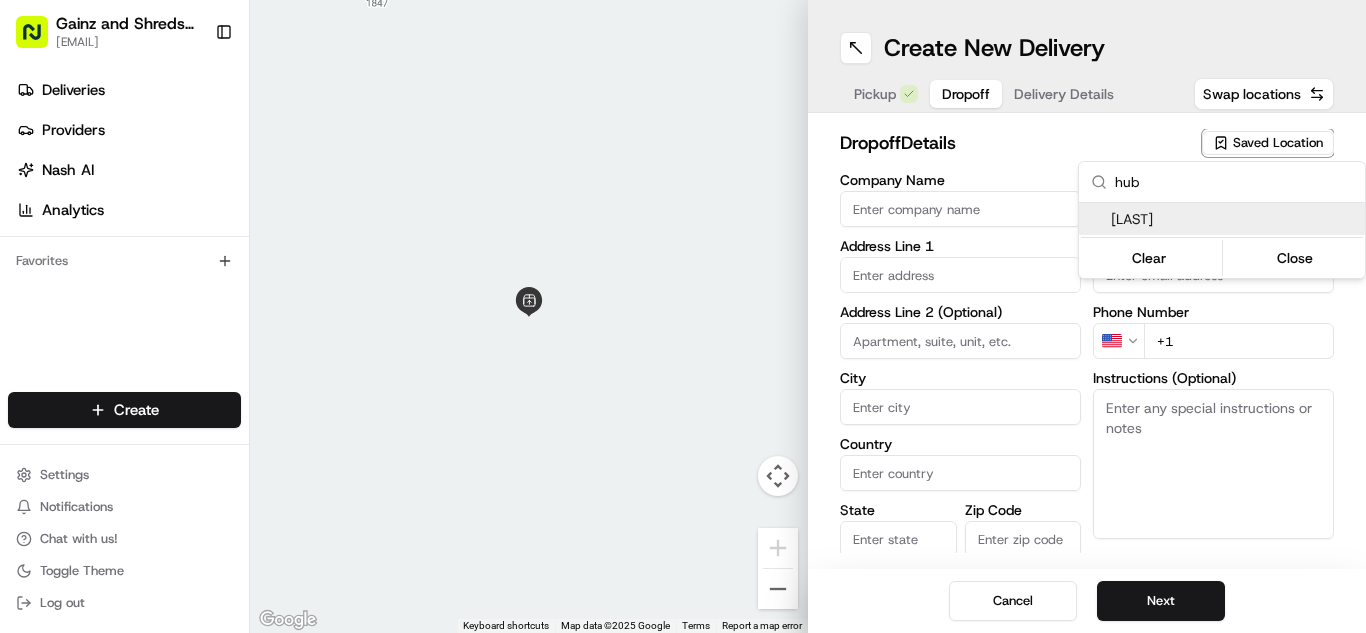 type on "hub" 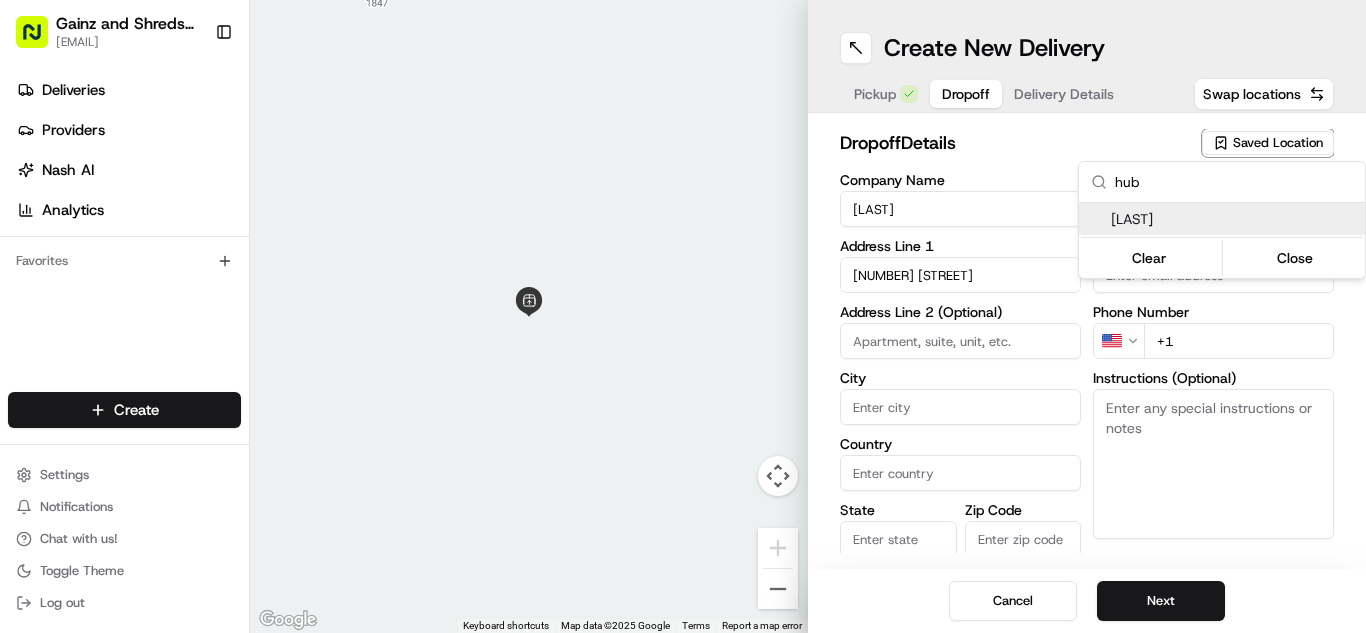type on "[CITY]" 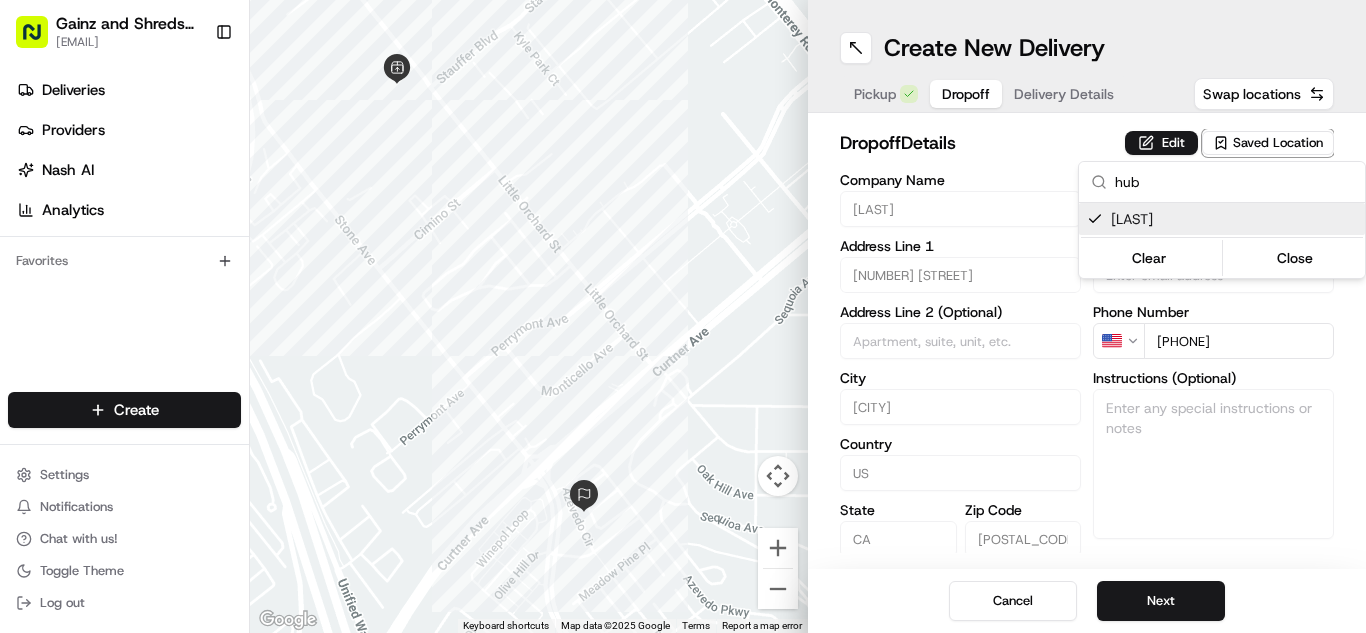 click on "Gainz and Shreds Meal Prep andrew@gainzandshredsmealprep.com Toggle Sidebar Deliveries Providers Nash AI Analytics Favorites Main Menu Members & Organization Organization Users Roles Preferences Customization Tracking Orchestration Automations Dispatch Strategy Locations Pickup Locations Dropoff Locations Billing Billing Refund Requests Integrations Notification Triggers Webhooks API Keys Apps Request Logs Create Settings Notifications Chat with us! Toggle Theme Log out ← Move left → Move right ↑ Move up ↓ Move down + Zoom in - Zoom out Home Jump left by 75% End Jump right by 75% Page Up Jump up by 75% Page Down Jump down by 75% Keyboard shortcuts Map Data Map data ©2025 Google Map data ©2025 Google 100 m  Click to toggle between metric and imperial units Terms Report a map error Create New Delivery Pickup Dropoff Delivery Details Swap locations dropoff  Details  Edit Saved Location Company Name Hubert Address Line 1 276 Azevedo Cir Address Line 2 (Optional) City San Jose US" at bounding box center [683, 316] 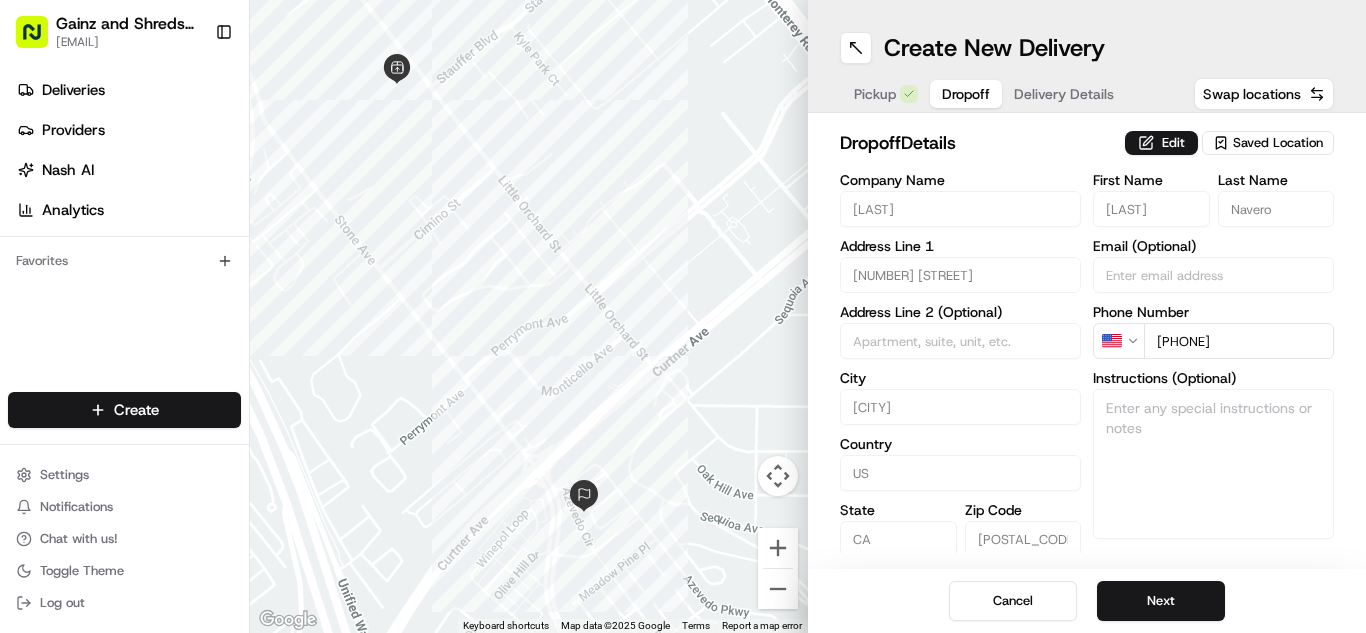 click on "Next" at bounding box center (1161, 601) 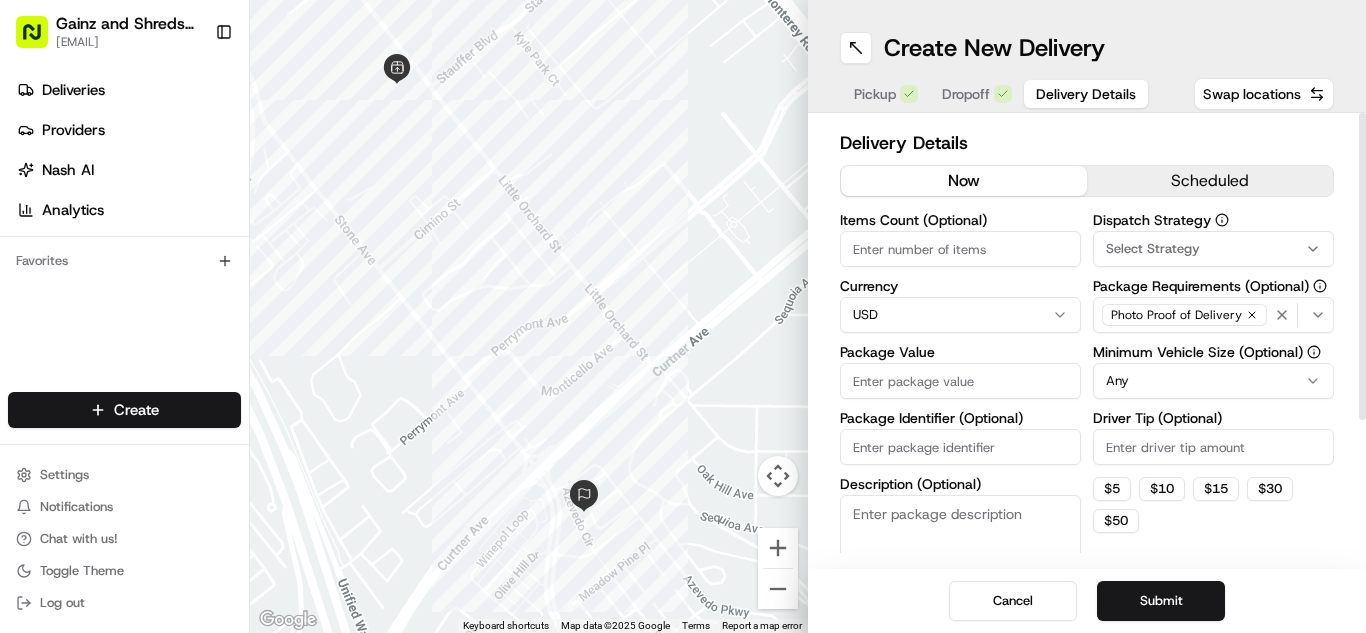 click on "Package Value" at bounding box center (960, 381) 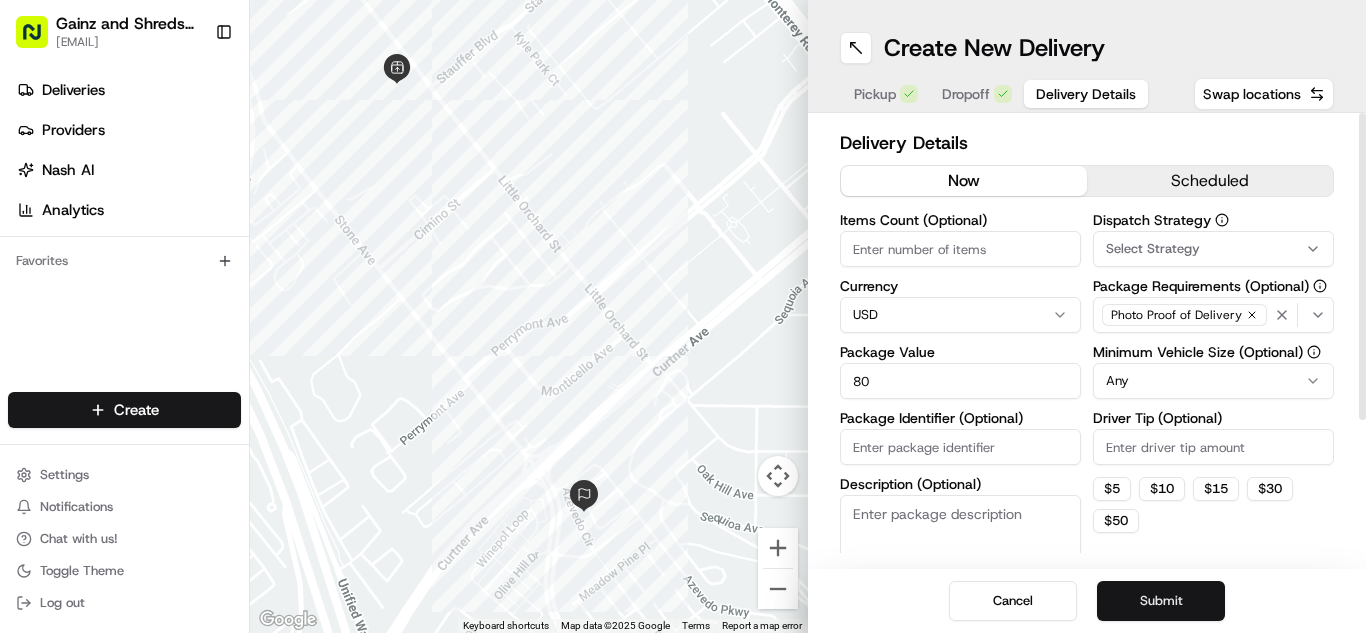 type on "80" 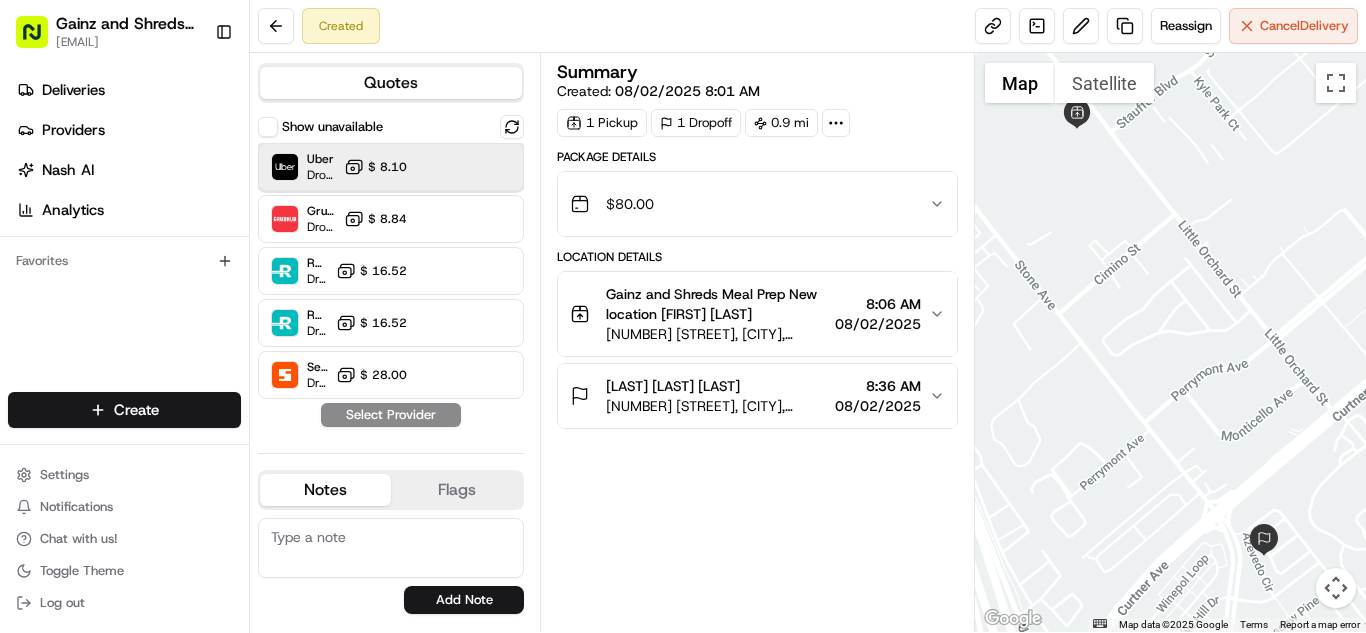 click on "Uber Dropoff ETA   13 minutes $   8.10" at bounding box center [391, 167] 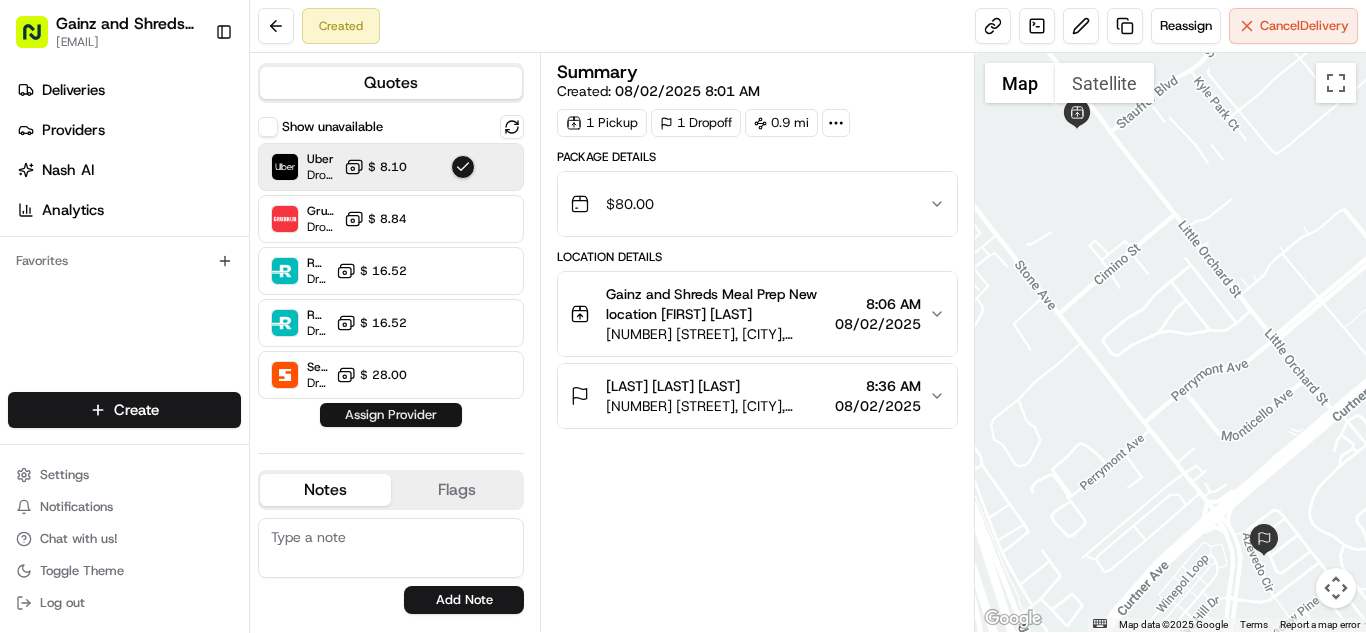 click on "Assign Provider" at bounding box center [391, 415] 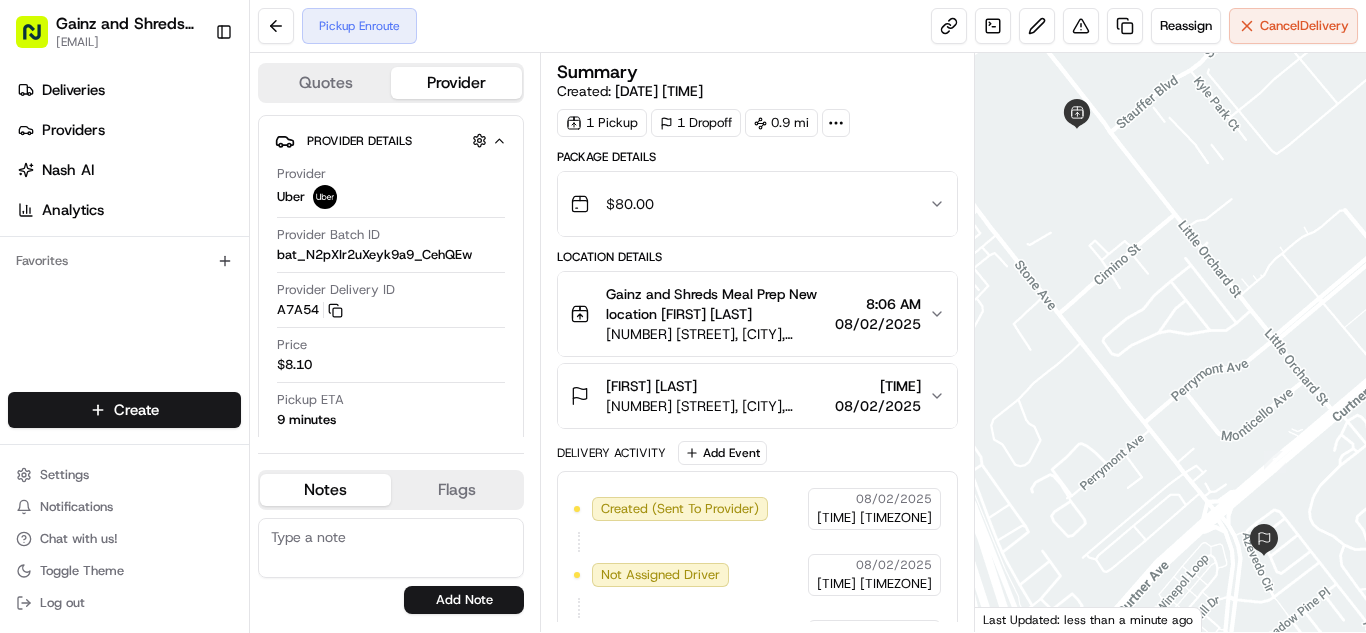 scroll, scrollTop: 0, scrollLeft: 0, axis: both 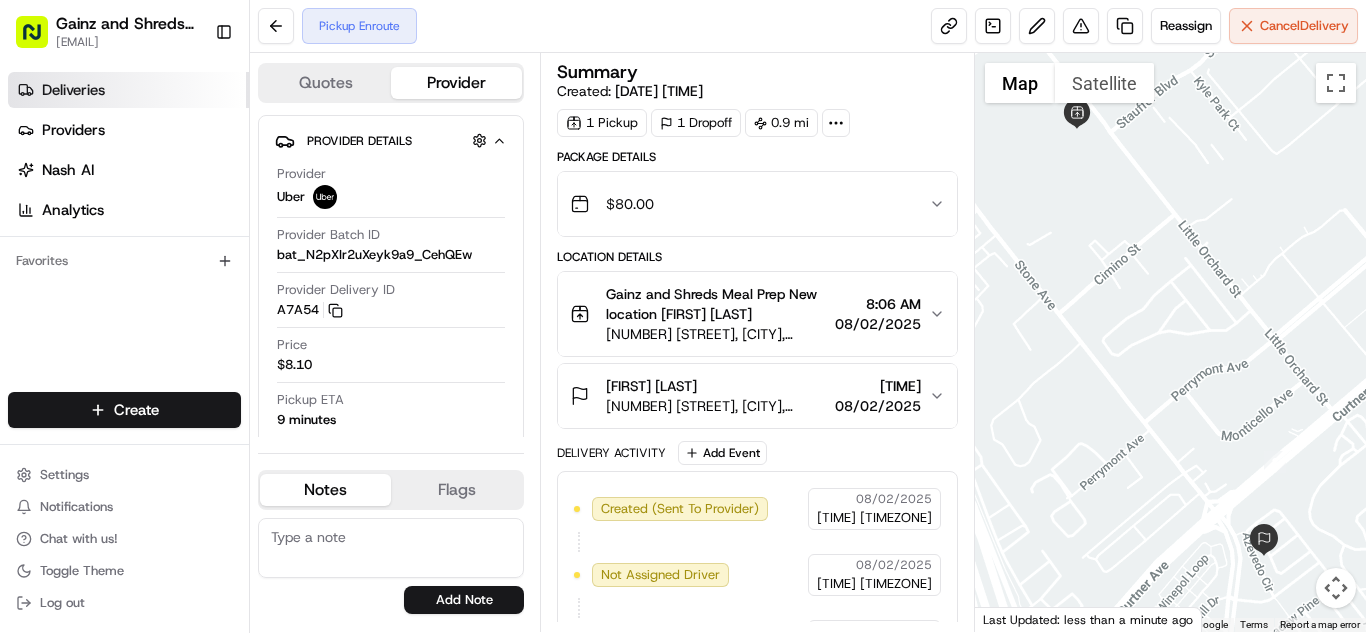 click on "Deliveries" at bounding box center [128, 90] 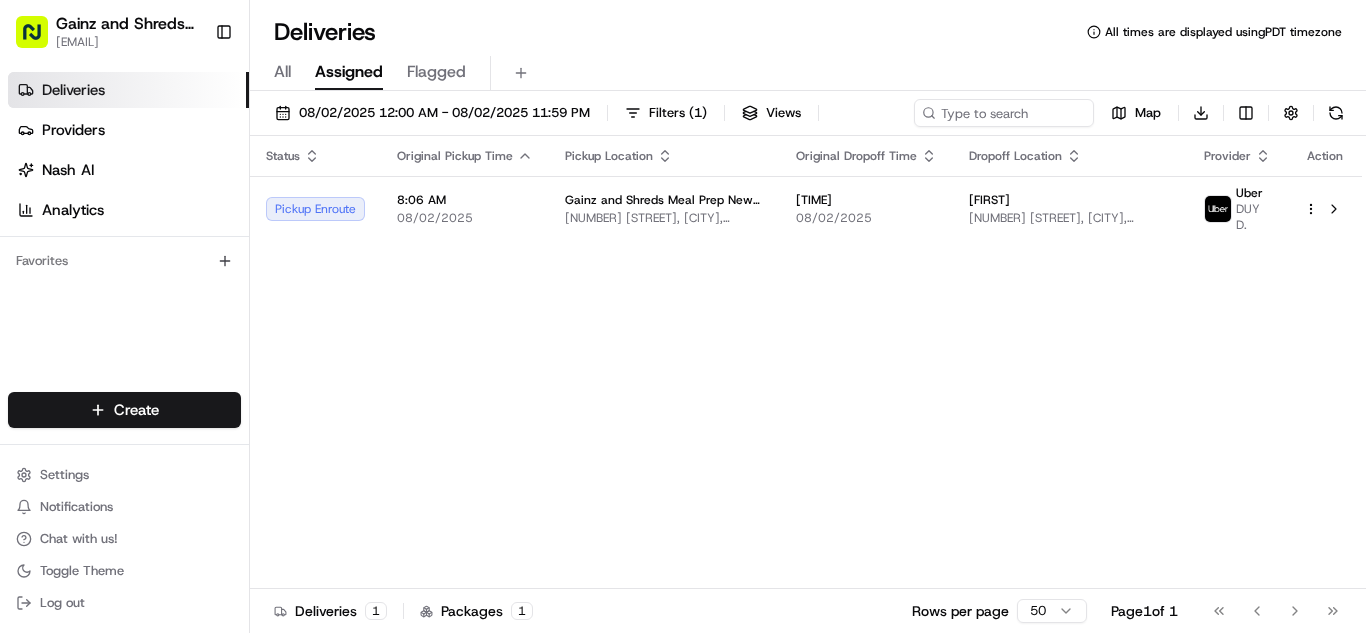 click on "All" at bounding box center [282, 72] 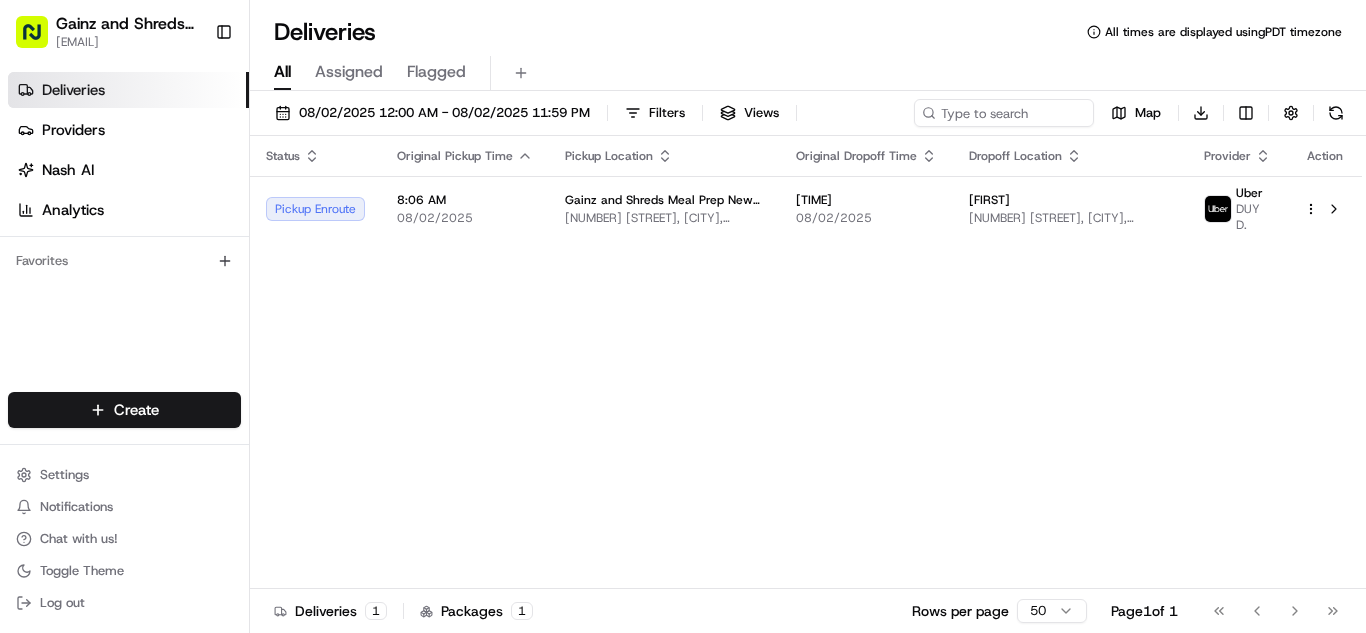 click on "Status Original Pickup Time Pickup Location Original Dropoff Time Dropoff Location Provider Action Pickup Enroute 8:06 AM 08/02/2025 Gainz and Shreds Meal Prep New location 1849 Little Orchard St, San Jose, CA 95125, US 8:36 AM 08/02/2025 Hubert 276 Azevedo Cir, San Jose, CA 95125, USA Uber DUY D." at bounding box center [806, 362] 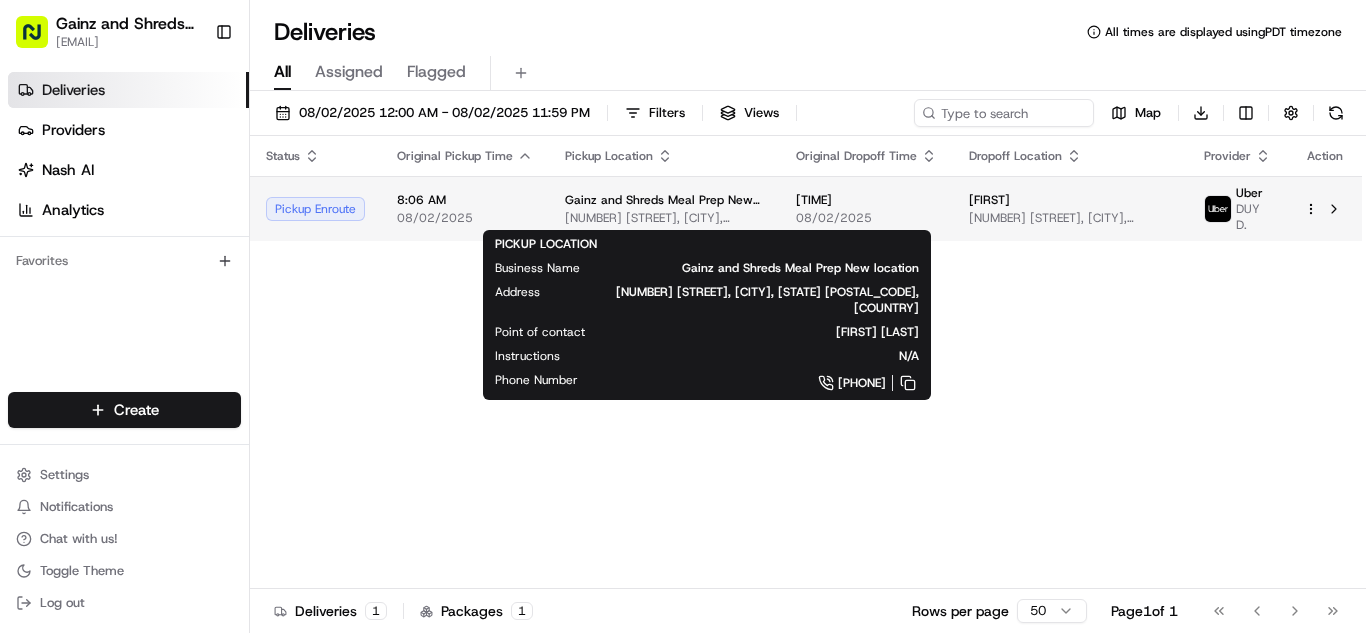 click on "1849 Little Orchard St, San Jose, CA [POSTAL_CODE], US" at bounding box center [664, 218] 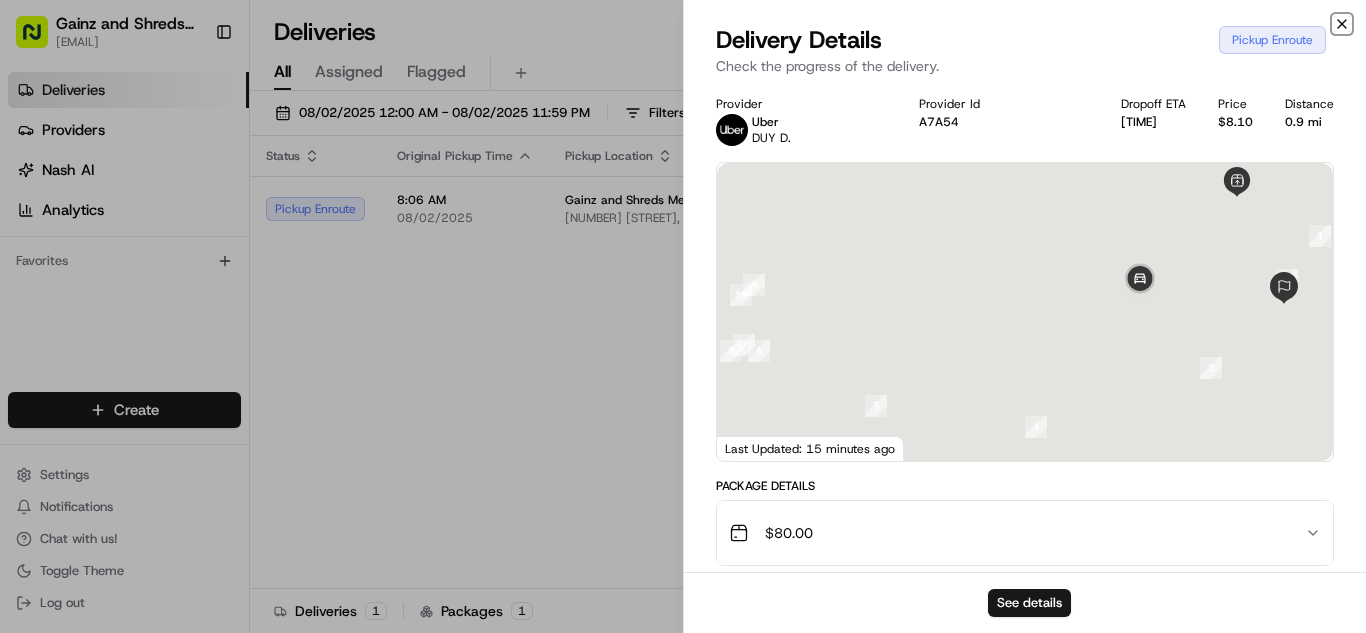 click 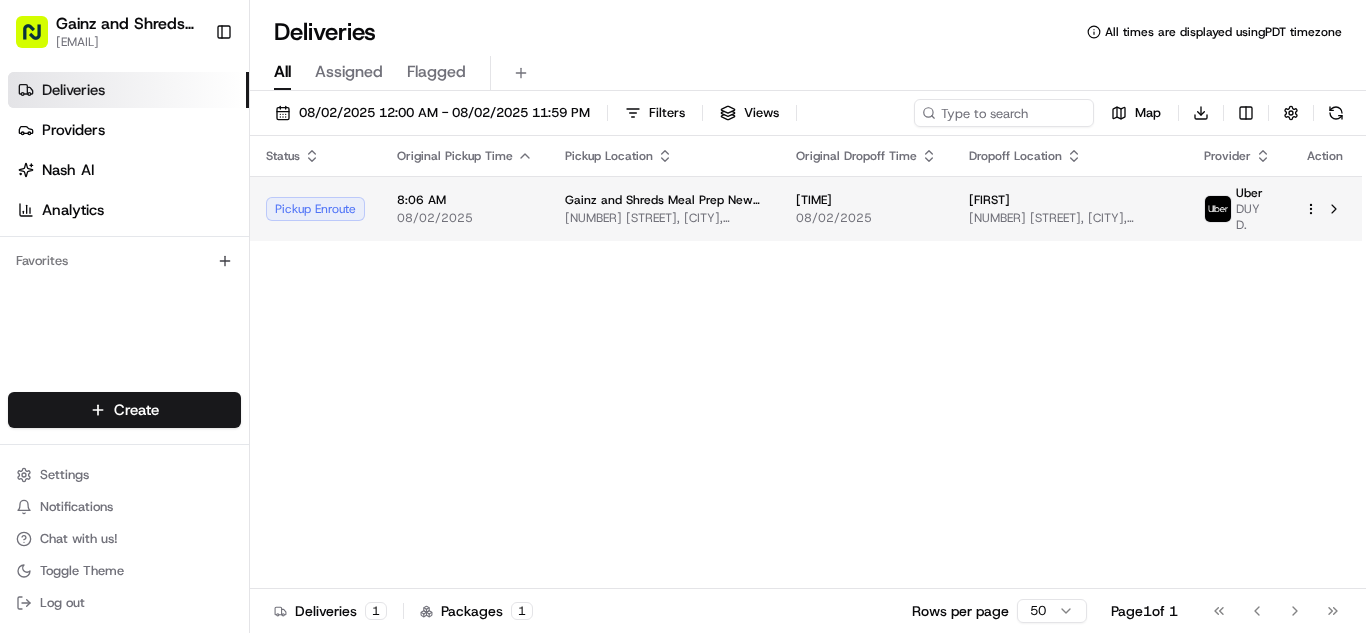 click on "1849 Little Orchard St, San Jose, CA [POSTAL_CODE], US" at bounding box center [664, 218] 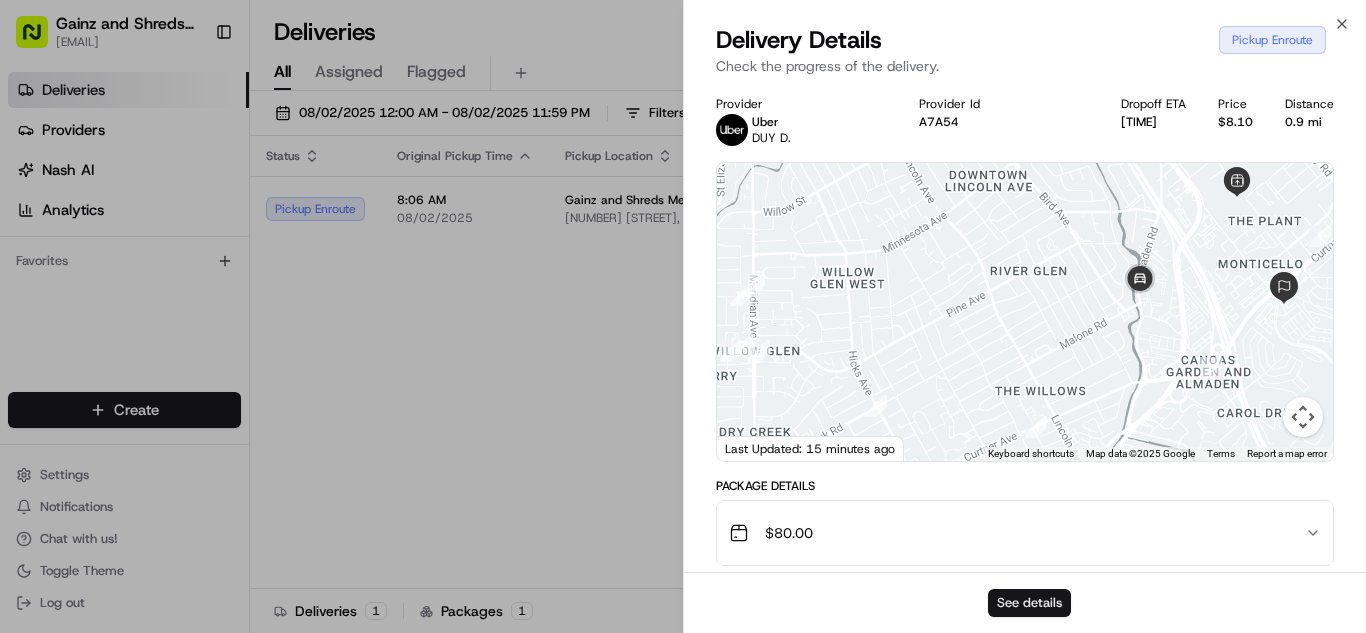 click on "See details" at bounding box center (1029, 603) 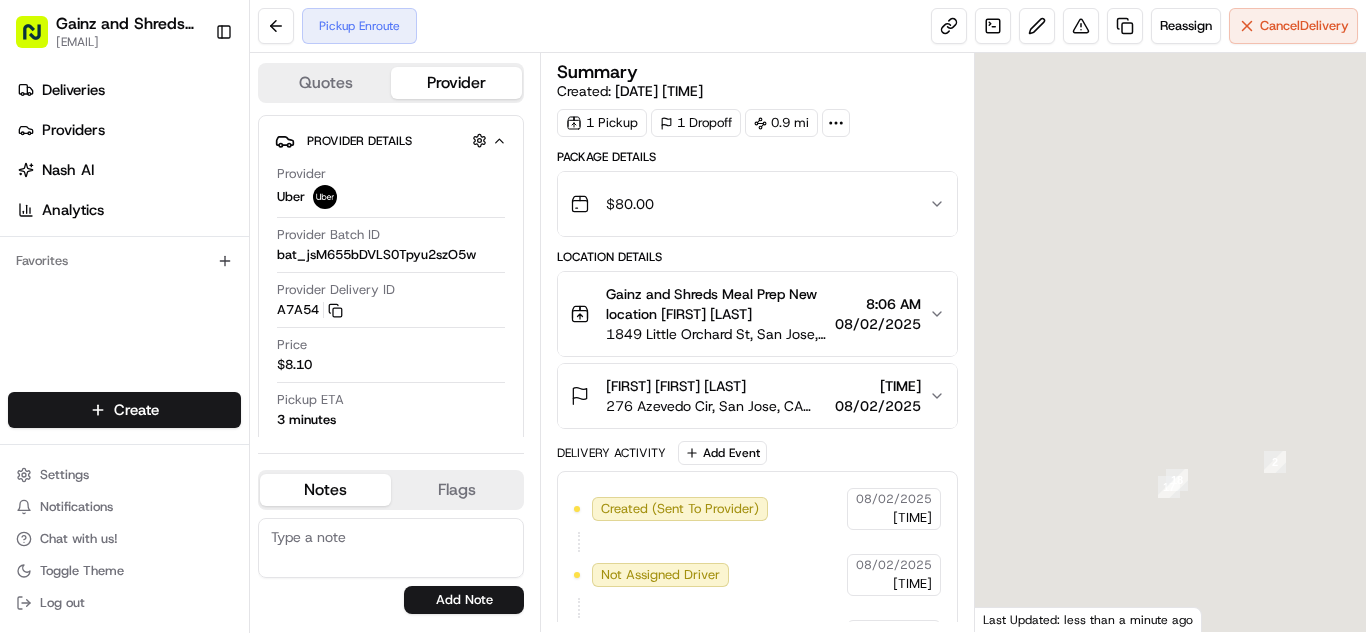 scroll, scrollTop: 0, scrollLeft: 0, axis: both 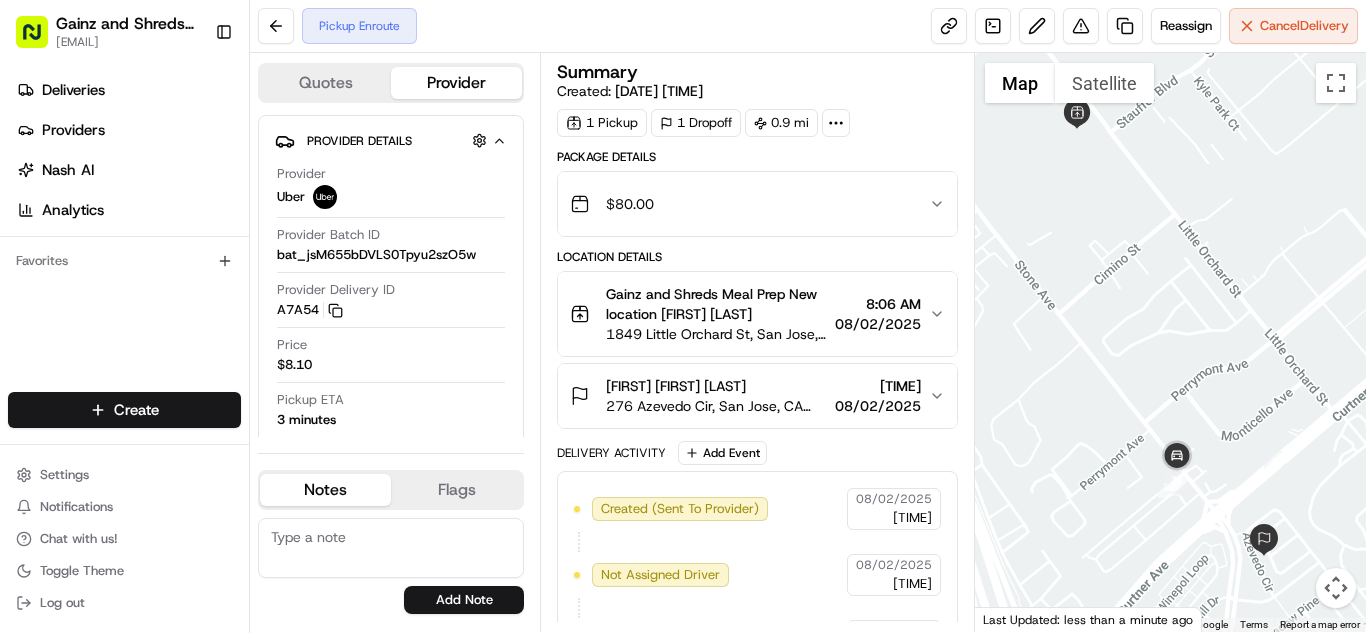 click on "Summary Created: [DATE] [TIME] 1 Pickup 1 Dropoff 0.9 mi Package Details $ 80.00 Location Details Gainz and Shreds Meal Prep New location [FIRST] [LAST] 1849 Little Orchard St, San Jose, CA [POSTAL_CODE], US [TIME] [DATE] [FIRST] [FIRST] [LAST] 276 Azevedo Cir, San Jose, CA [POSTAL_CODE], US [TIME] [DATE] Delivery Activity Add Event Created (Sent To Provider) Uber [DATE] [TIME]PDT Not Assigned Driver Uber [DATE] [TIME]PDT Assigned Driver Uber [DATE] [TIME]PDT Driver Updated DUY D. Uber [DATE] [TIME]PDT Pickup Enroute Uber [DATE] [TIME]PDT Driver Updated [FIRST] [LAST]. Uber [DATE] [TIME]PDT" at bounding box center (757, 470) 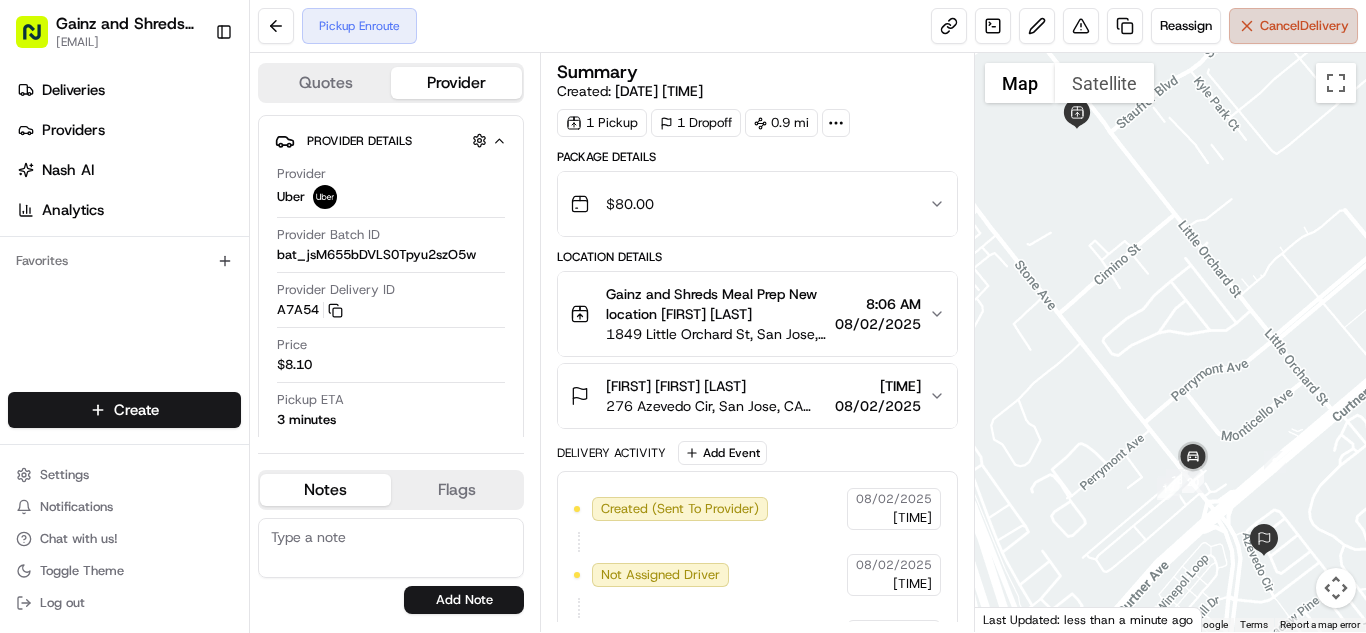 click on "Cancel  Delivery" at bounding box center (1304, 26) 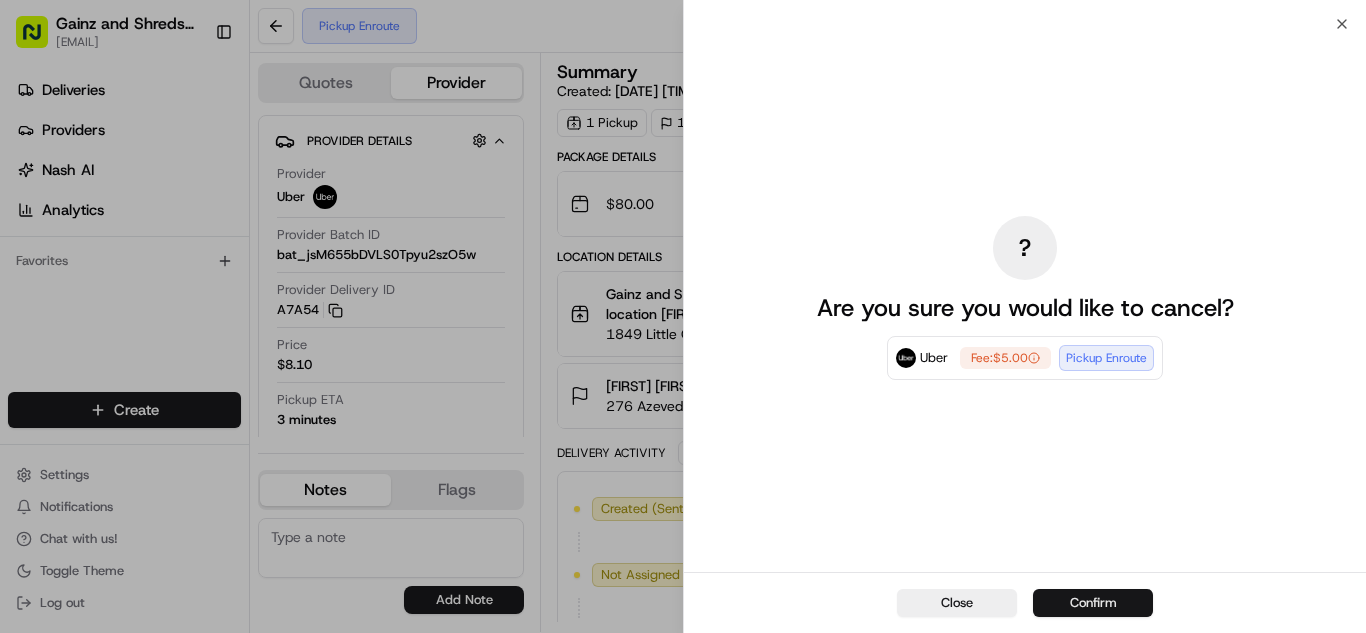 click on "Confirm" at bounding box center (1093, 603) 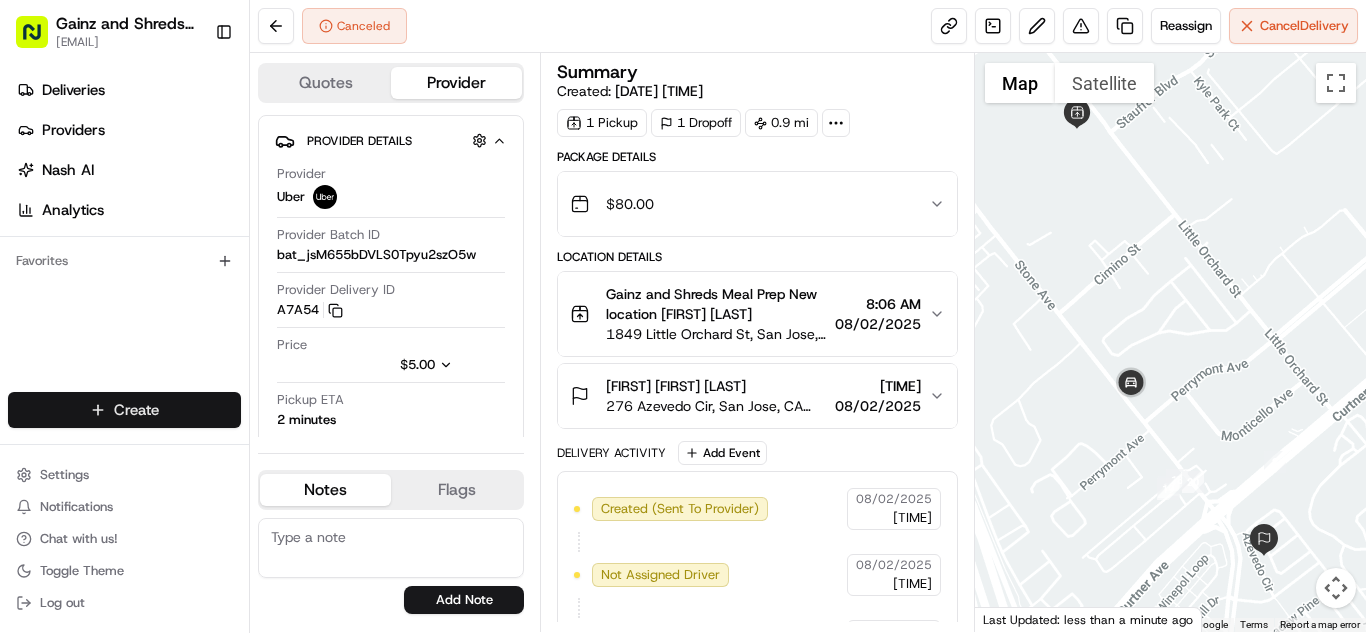 click on "Gainz and Shreds Meal Prep [EMAIL] Toggle Sidebar Deliveries Providers Nash AI Analytics Favorites Main Menu Members & Organization Organization Users Roles Preferences Customization Tracking Orchestration Automations Dispatch Strategy Locations Pickup Locations Dropoff Locations Billing Billing Refund Requests Integrations Notification Triggers Webhooks API Keys Apps Request Logs Create Settings Notifications Chat with us! Toggle Theme Log out Canceled Reassign Cancel Delivery Quotes Provider Provider Details Provider Uber Provider Batch ID bat_jsM655bDVLS0Tpyu2szO5w Provider Delivery ID A7A54 Copy del_g8C-IMjMTtSSdoGt9tp6VA A7A54 Price $5.00 Pickup ETA 2 minutes Dropoff ETA 11 minutes Customer Support Driver Details Hidden ( 5 ) Name [FIRST] [LAST]. Pickup Phone Number [PHONE] ext. 22397785 Dropoff Phone Number [PHONE] Tip $0.00 Type car Make Kia Model Soul Color black License Plate Number ***P463 Notes Flags [EMAIL] Summary" at bounding box center [683, 316] 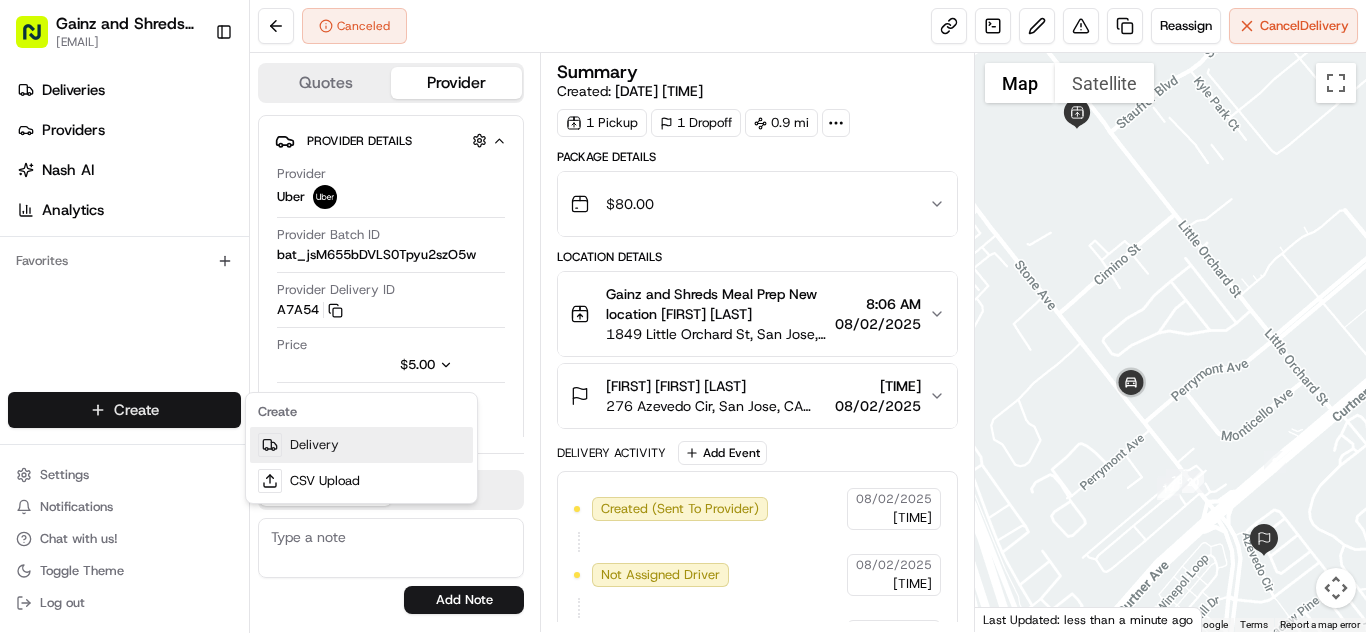 click on "Delivery" at bounding box center [361, 445] 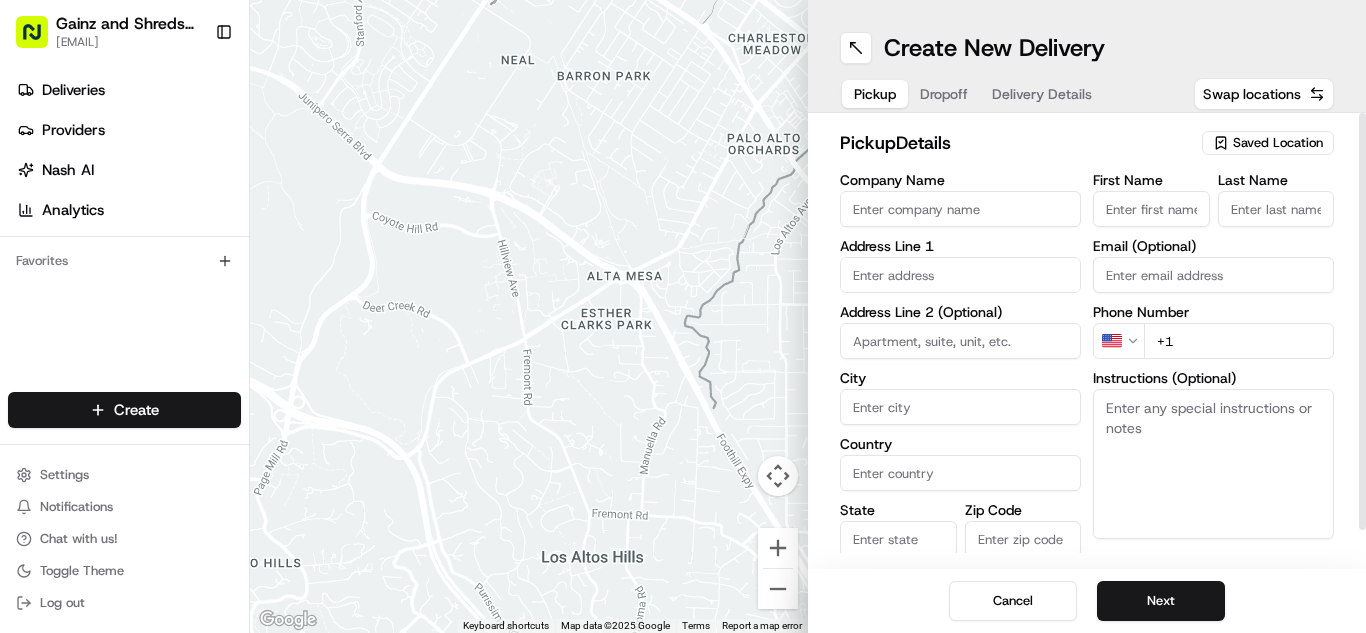 click on "Saved Location" at bounding box center [1268, 143] 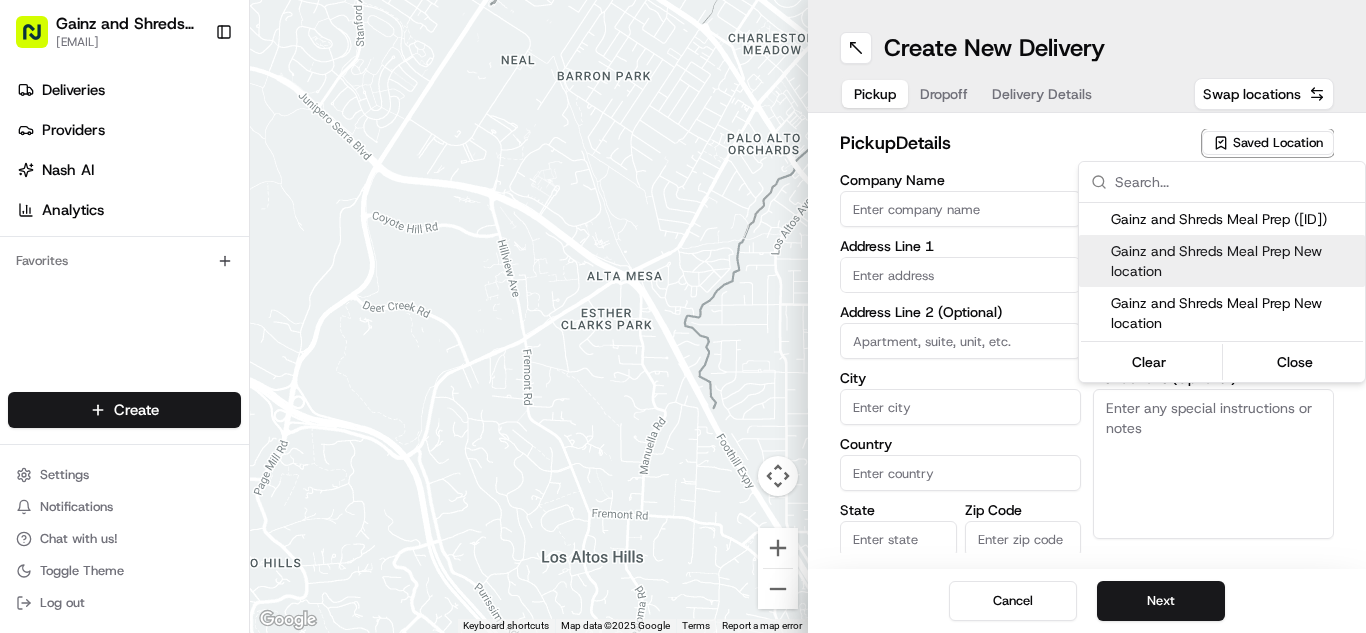 click on "Gainz and Shreds Meal Prep New location" at bounding box center (1234, 261) 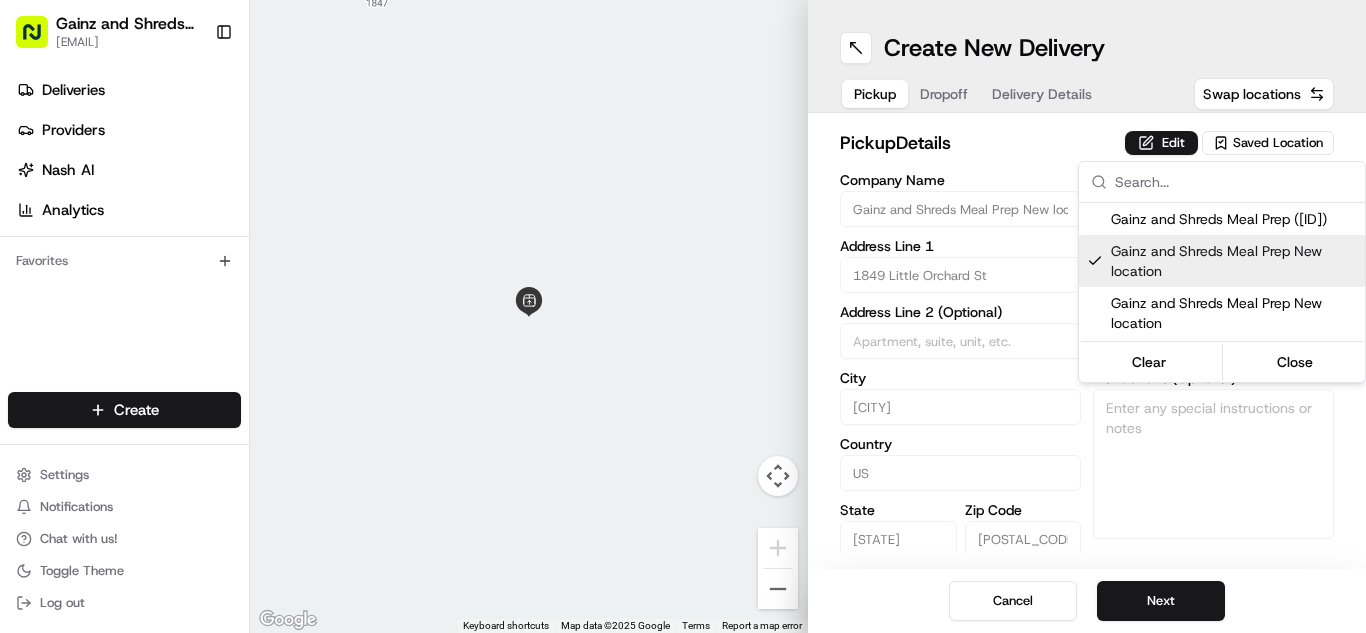 click on "Gainz and Shreds Meal Prep New location Address Line 1 1849 Little Orchard St City San Jose" at bounding box center [683, 316] 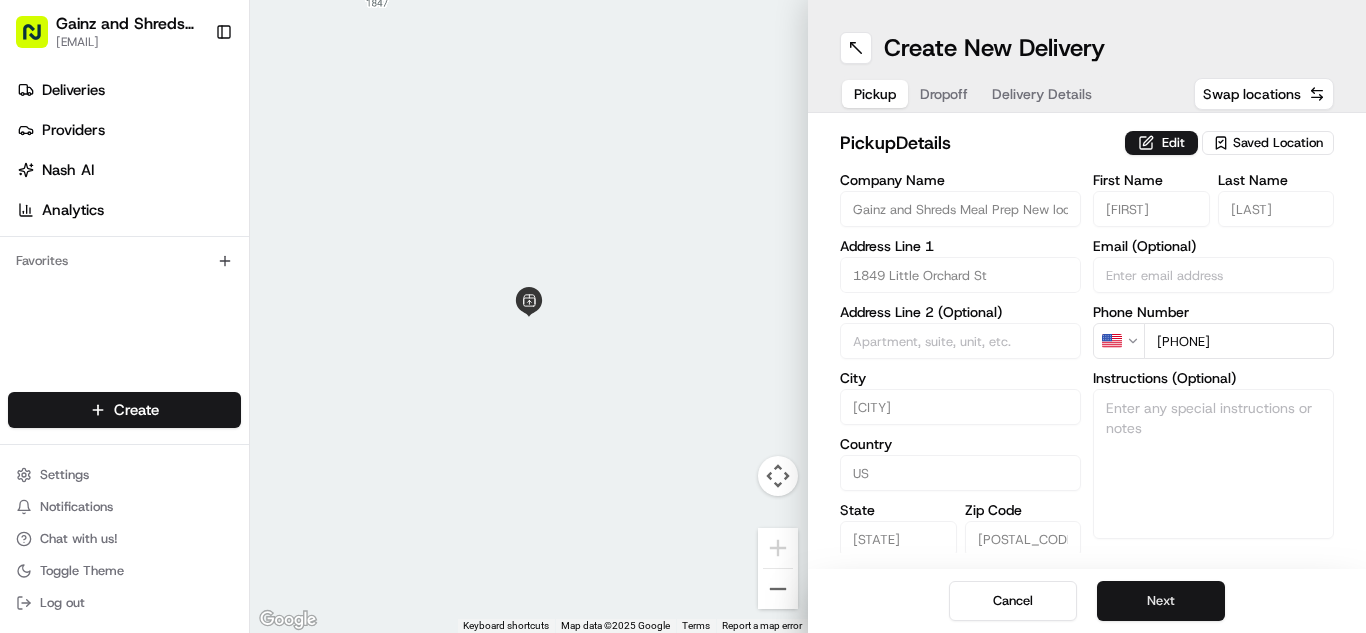 click on "Next" at bounding box center [1161, 601] 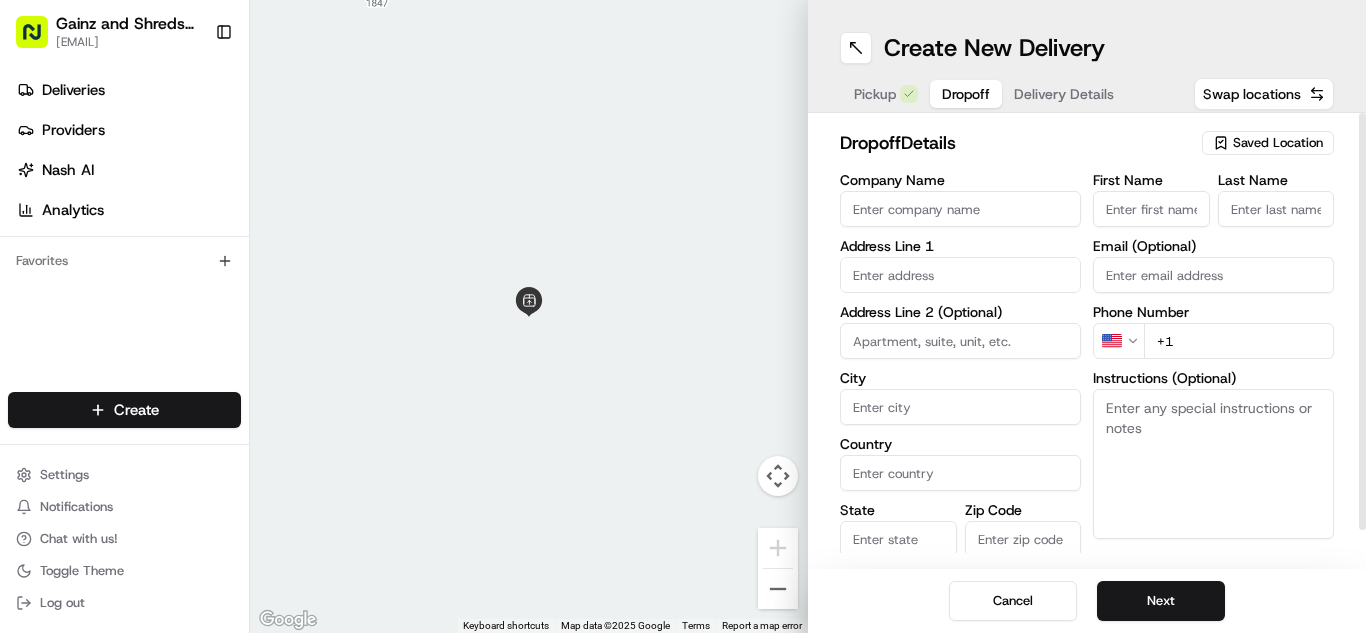 click on "Saved Location" at bounding box center [1278, 143] 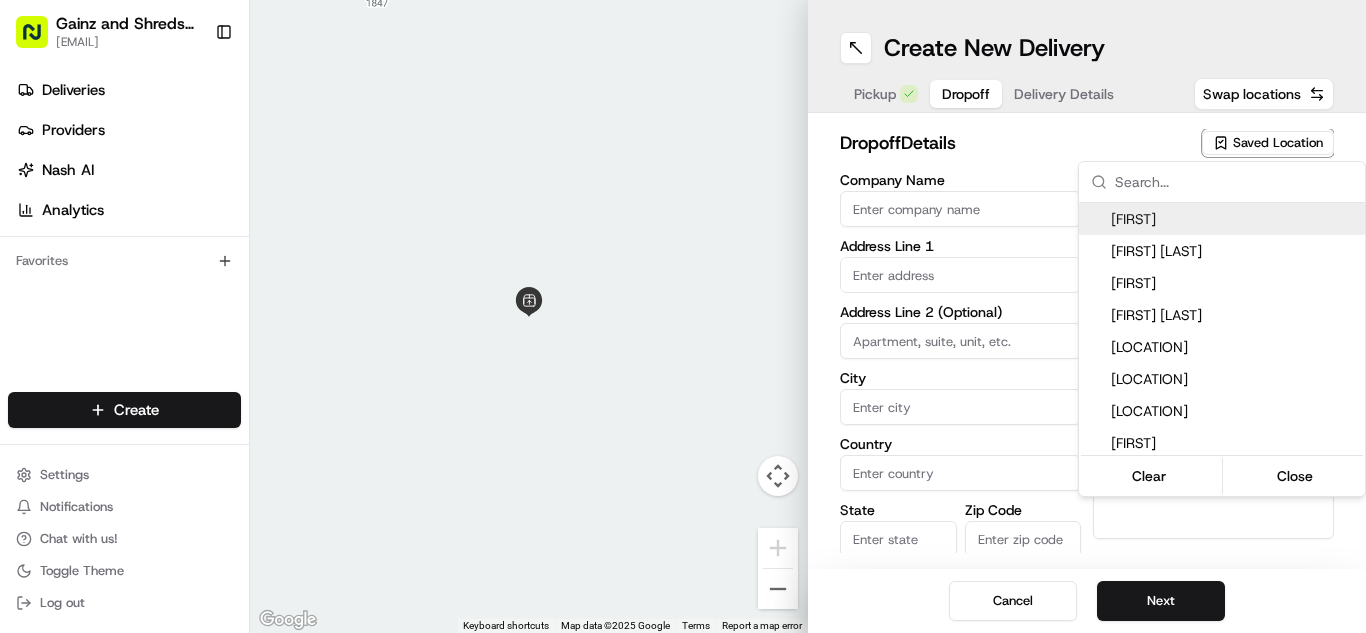 click at bounding box center [1234, 182] 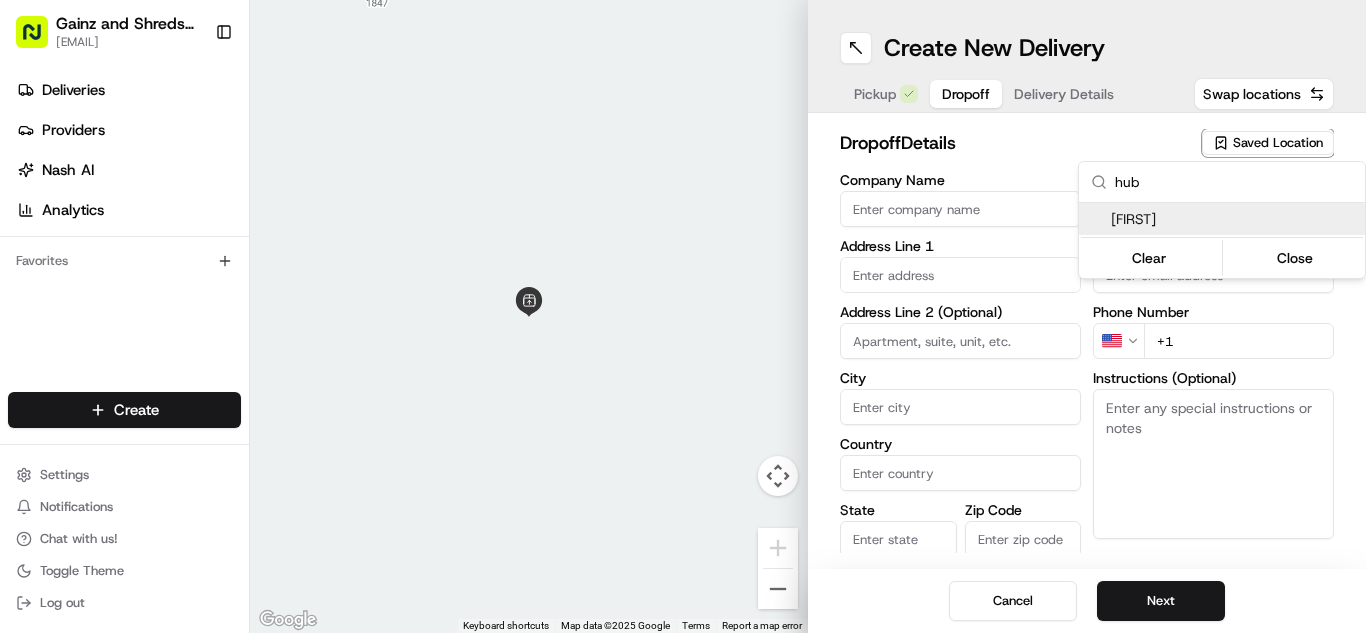 type on "hub" 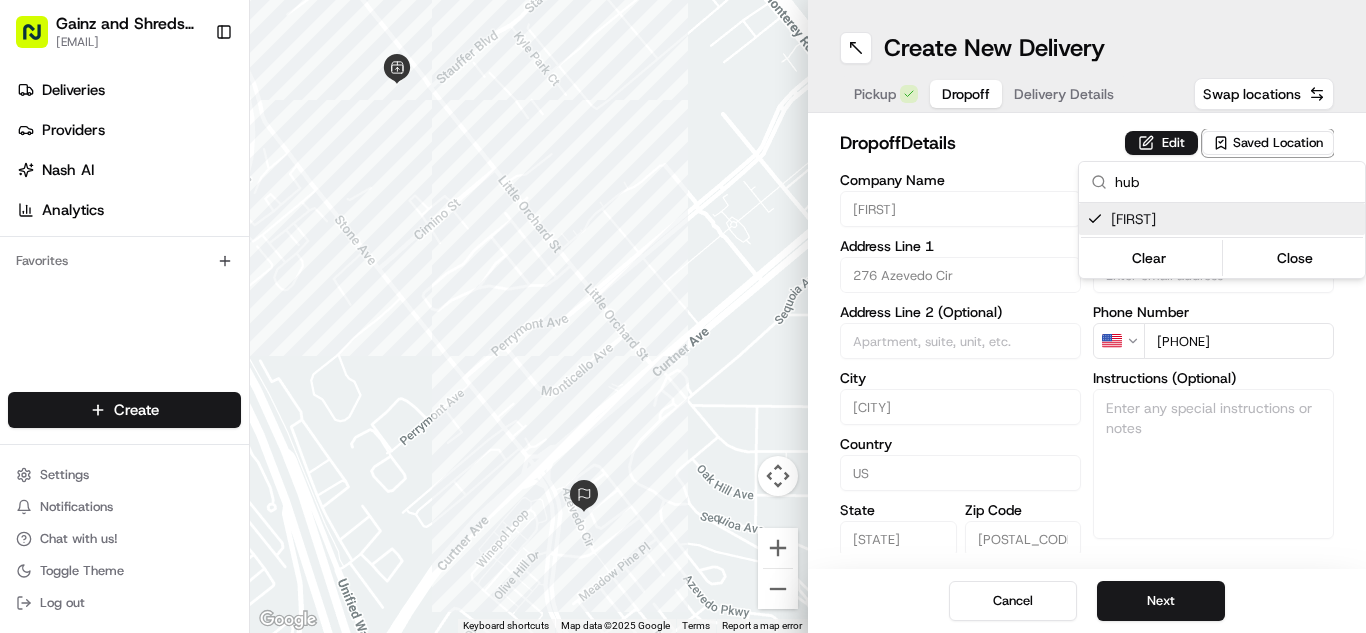 click on "Gainz and Shreds Meal Prep [EMAIL] Toggle Sidebar Deliveries Providers Nash AI Analytics Favorites Main Menu Members & Organization Organization Users Roles Preferences Customization Tracking Orchestration Automations Dispatch Strategy Locations Pickup Locations Dropoff Locations Billing Billing Refund Requests Integrations Notification Triggers Webhooks API Keys Apps Request Logs Create Settings Notifications Chat with us! Toggle Theme Log out ← Move left → Move right ↑ Move up ↓ Move down + Zoom in - Zoom out Home Jump left by 75% End Jump right by 75% Page Up Jump up by 75% Page Down Jump down by 75% Keyboard shortcuts Map Data Map data ©2025 Google Map data ©2025 Google 100 m Click to toggle between metric and imperial units Terms Report a map error Create New Delivery Pickup Dropoff Delivery Details Swap locations dropoff Details Edit Saved Location Company Name [FIRST] Address Line 1 276 Azevedo Cir Address Line 2 (Optional) City San Jose Country US" at bounding box center [683, 316] 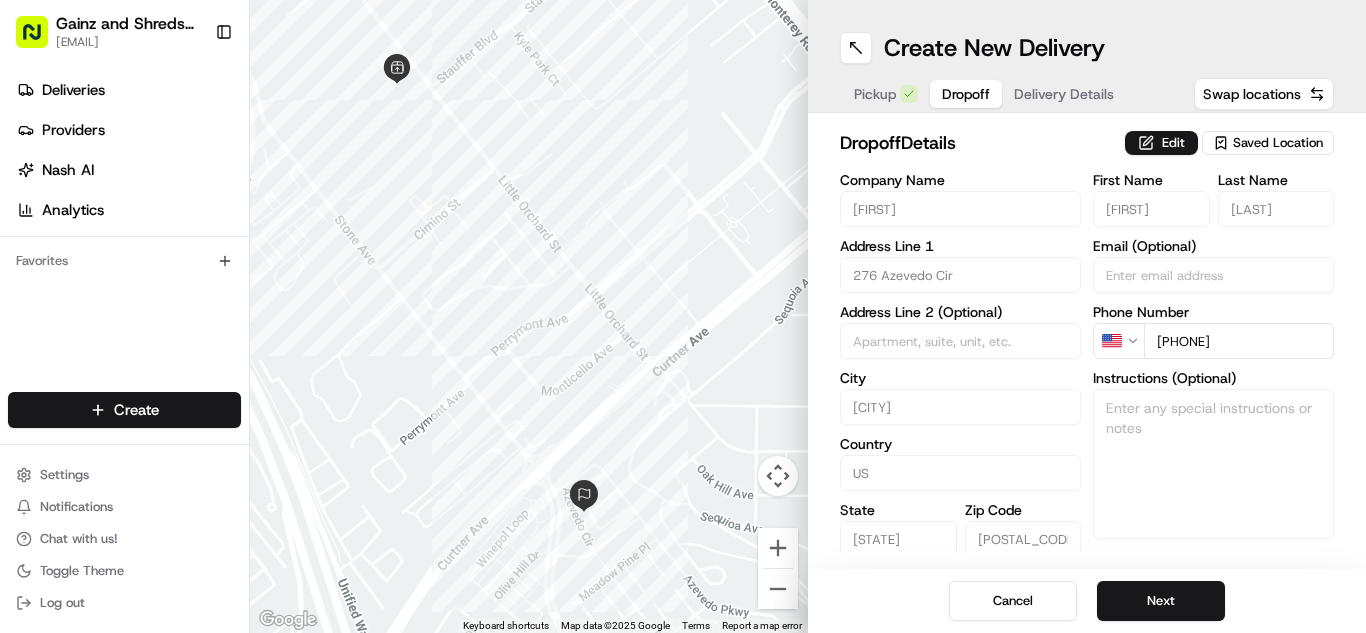 click on "Next" at bounding box center [1161, 601] 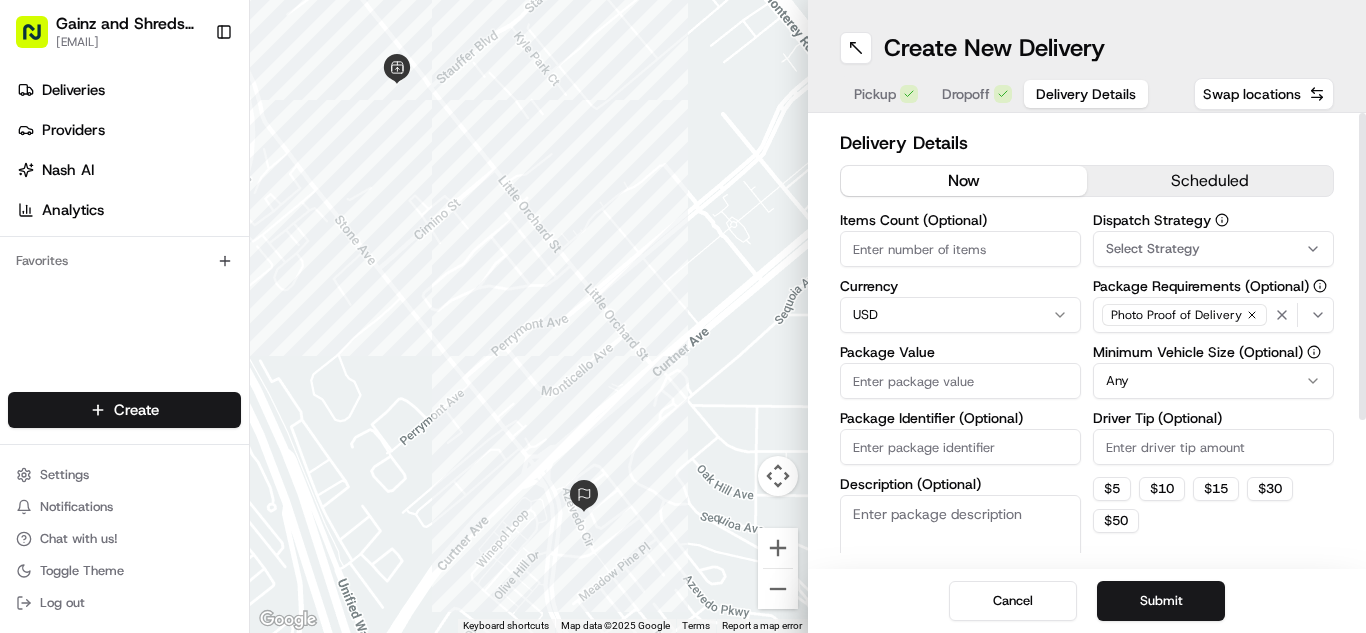 click on "Package Value" at bounding box center (960, 381) 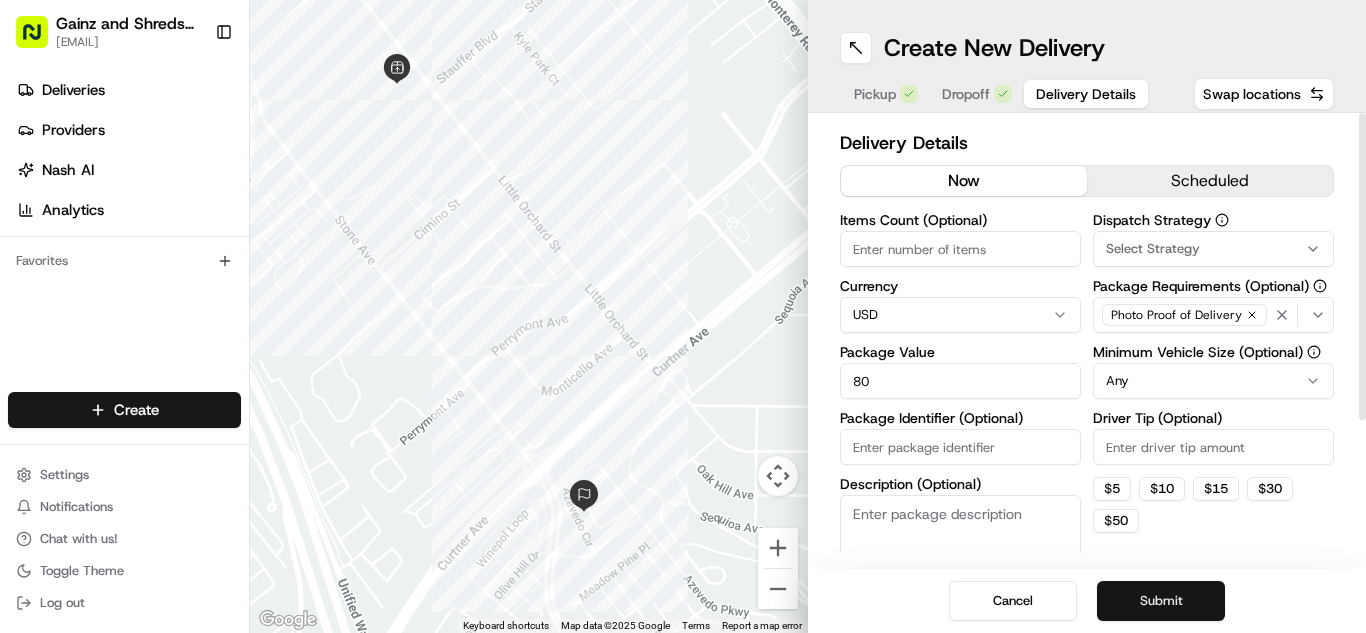 type on "80" 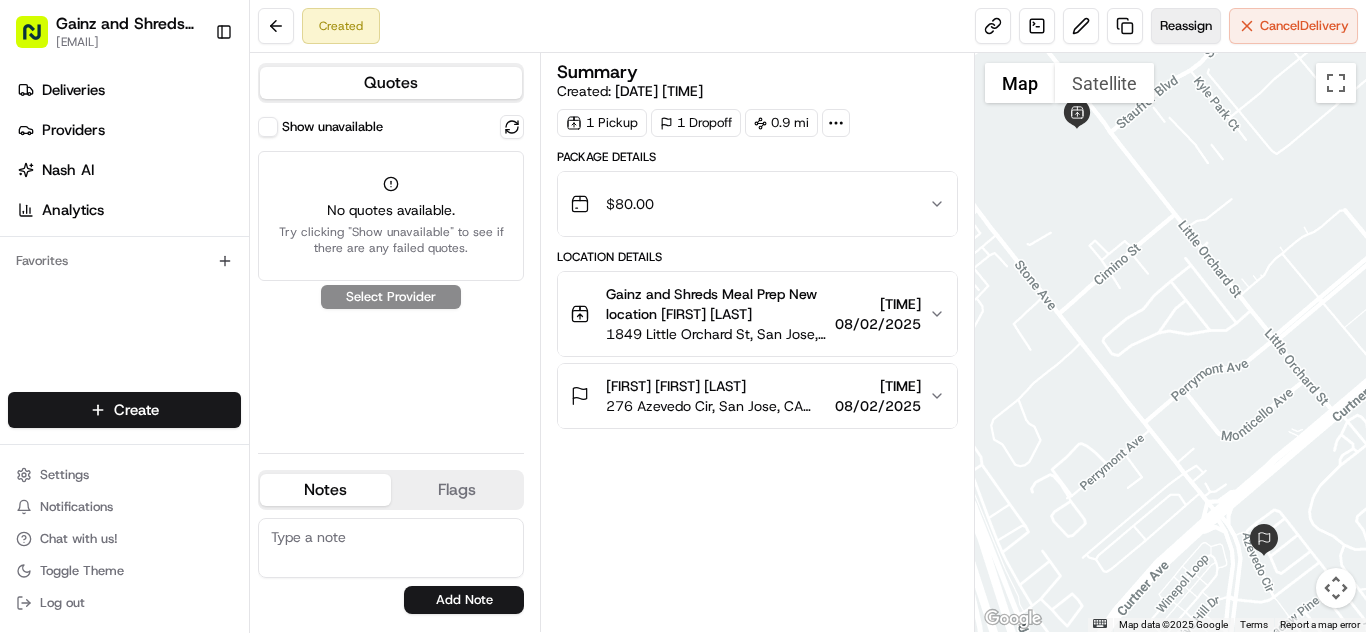 click on "Reassign" at bounding box center (1186, 26) 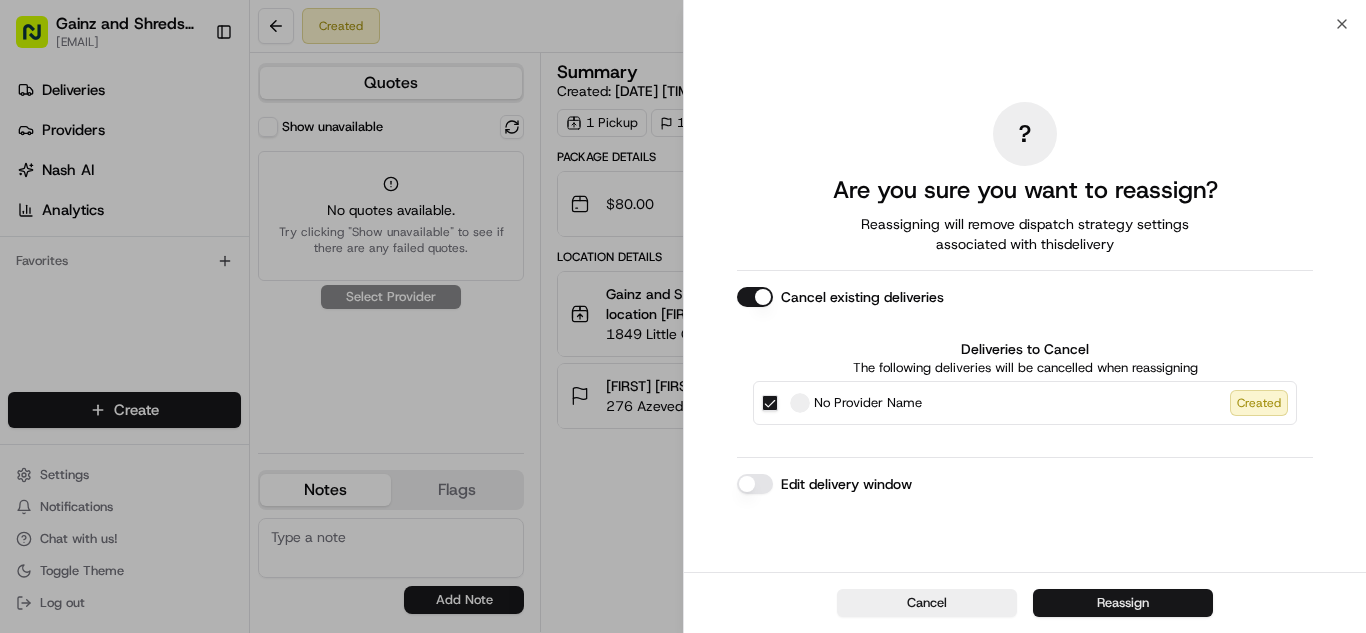 click on "Reassign" at bounding box center (1123, 603) 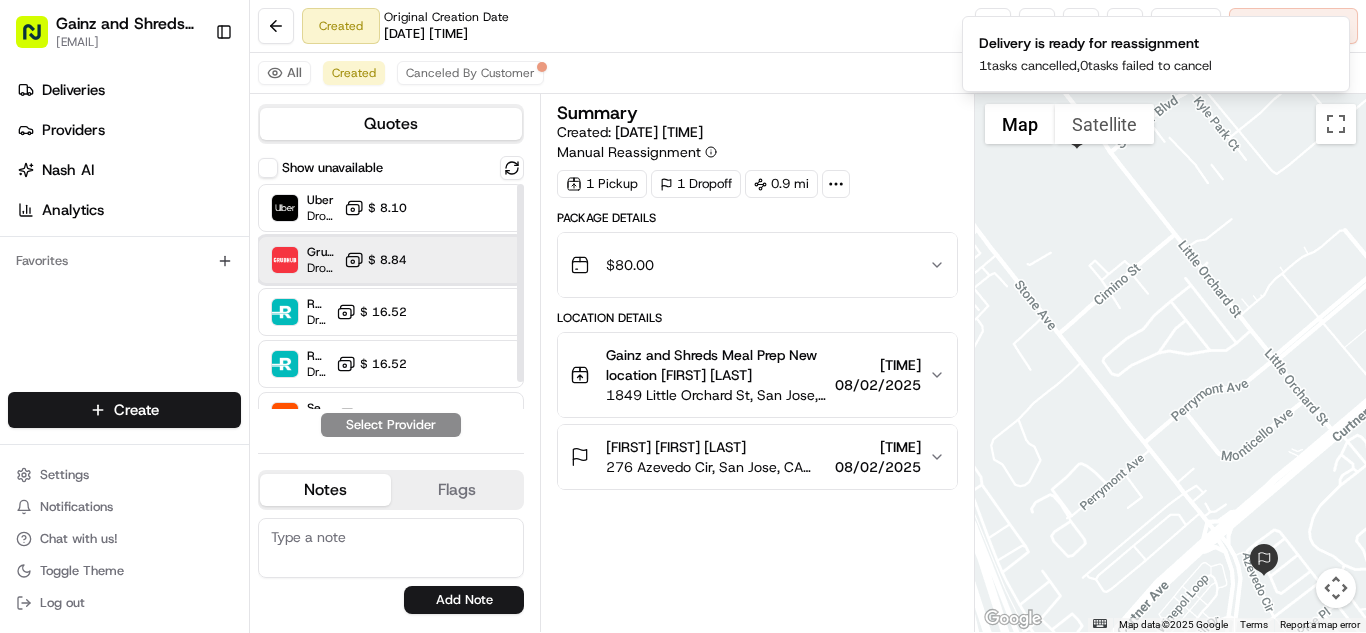 click on "Grubhub Dropoff ETA 19 minutes $ 8.84" at bounding box center [391, 260] 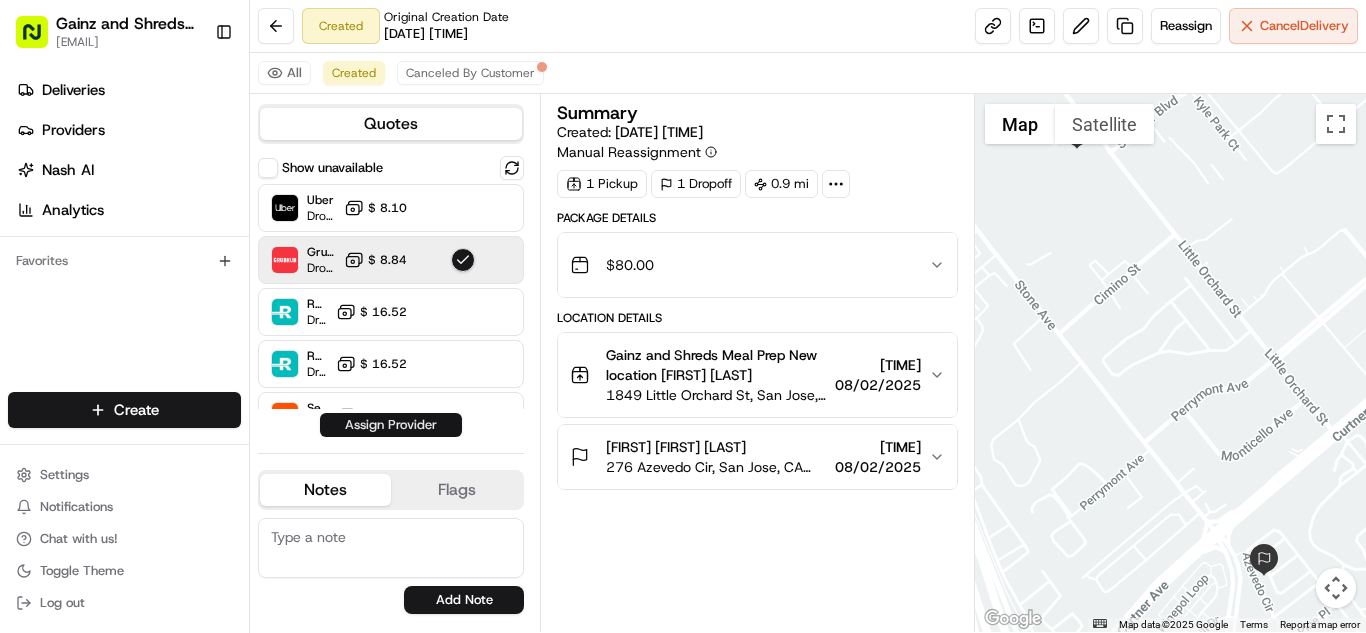 click on "Assign Provider" at bounding box center [391, 425] 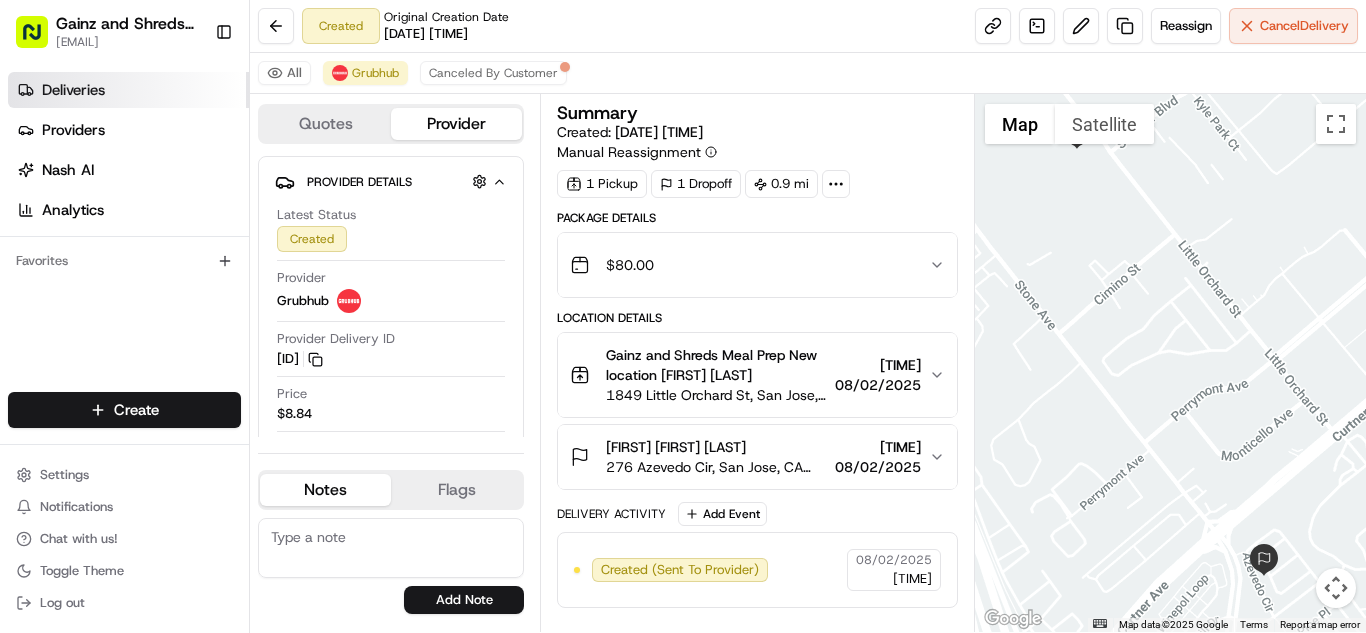 click on "Deliveries" at bounding box center (128, 90) 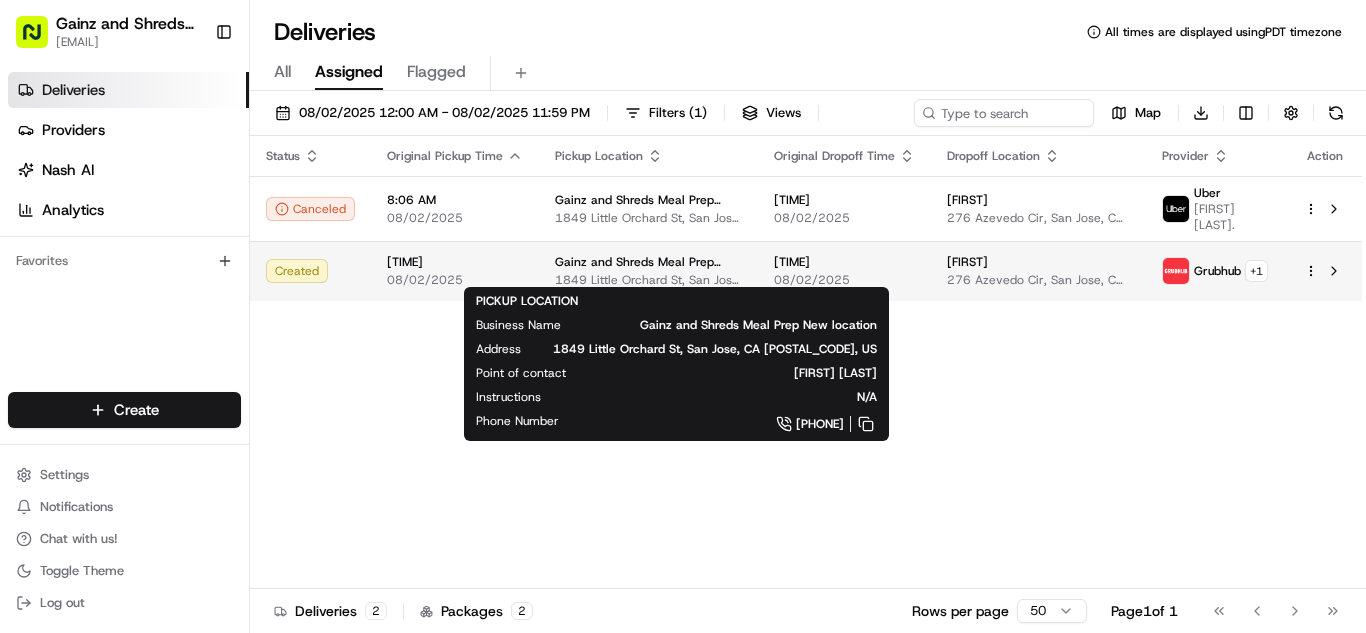 click on "Gainz and Shreds Meal Prep New location 1849 Little Orchard St, San Jose, CA [POSTAL_CODE], US" at bounding box center (648, 271) 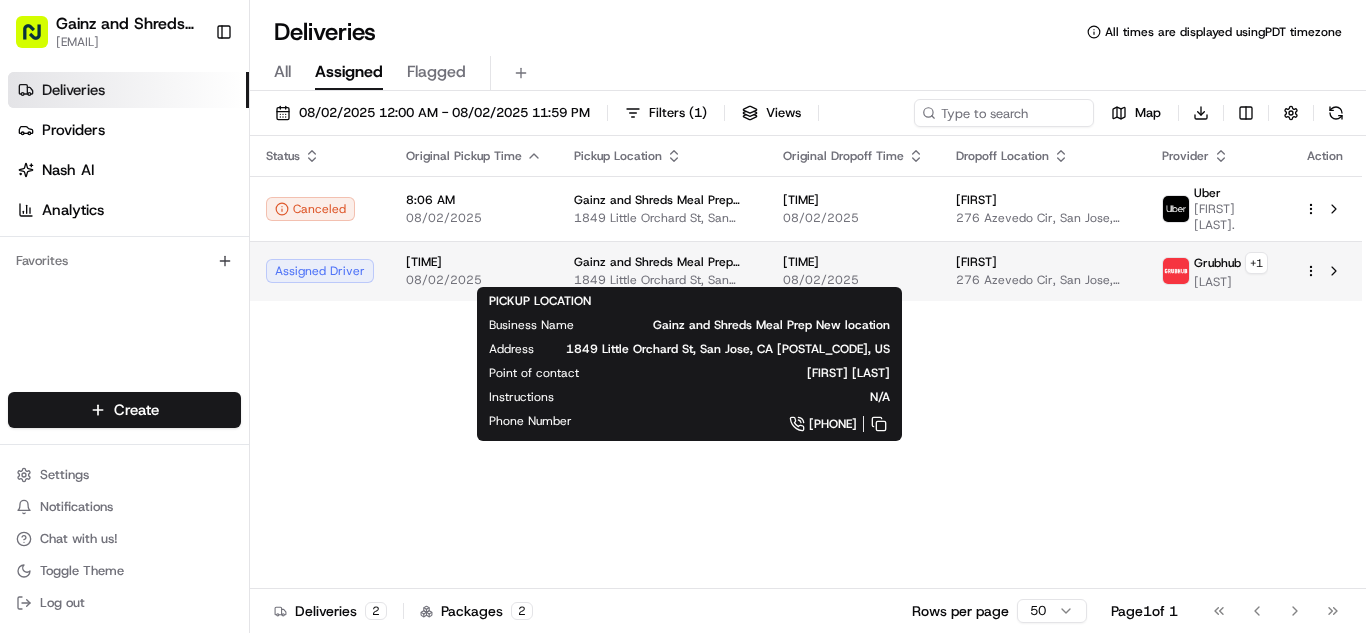 click on "1849 Little Orchard St, San Jose, CA [POSTAL_CODE], US" at bounding box center (662, 280) 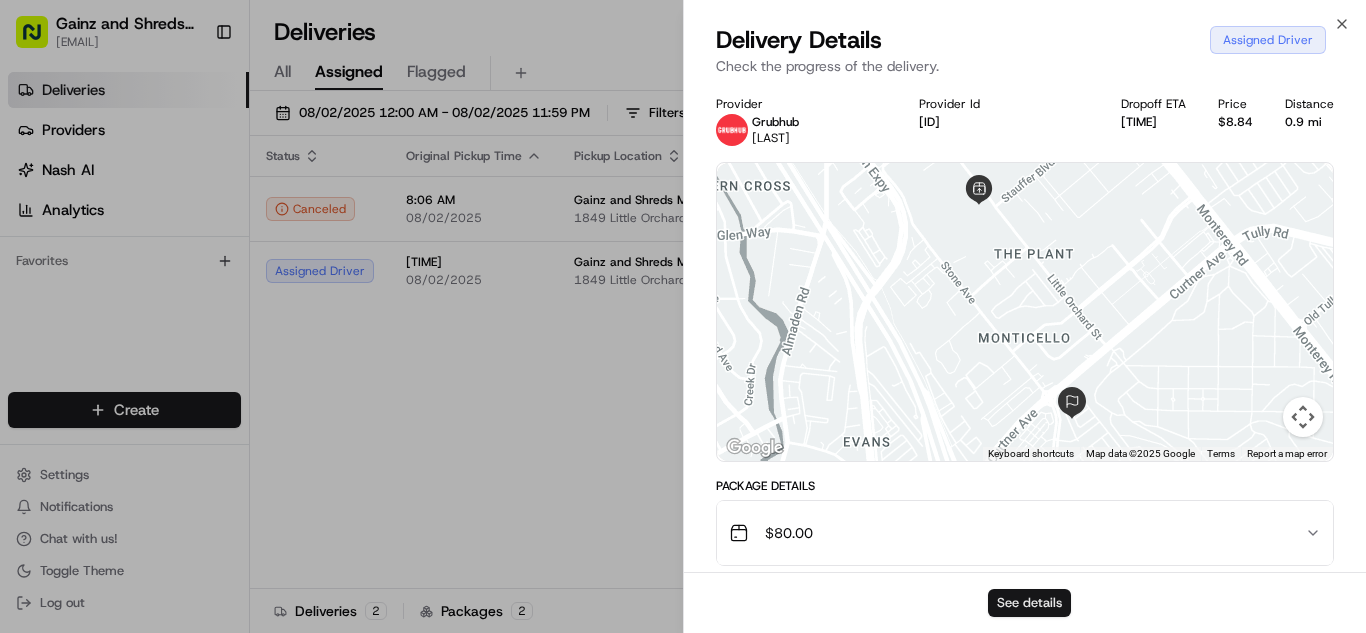 click on "See details" at bounding box center [1029, 603] 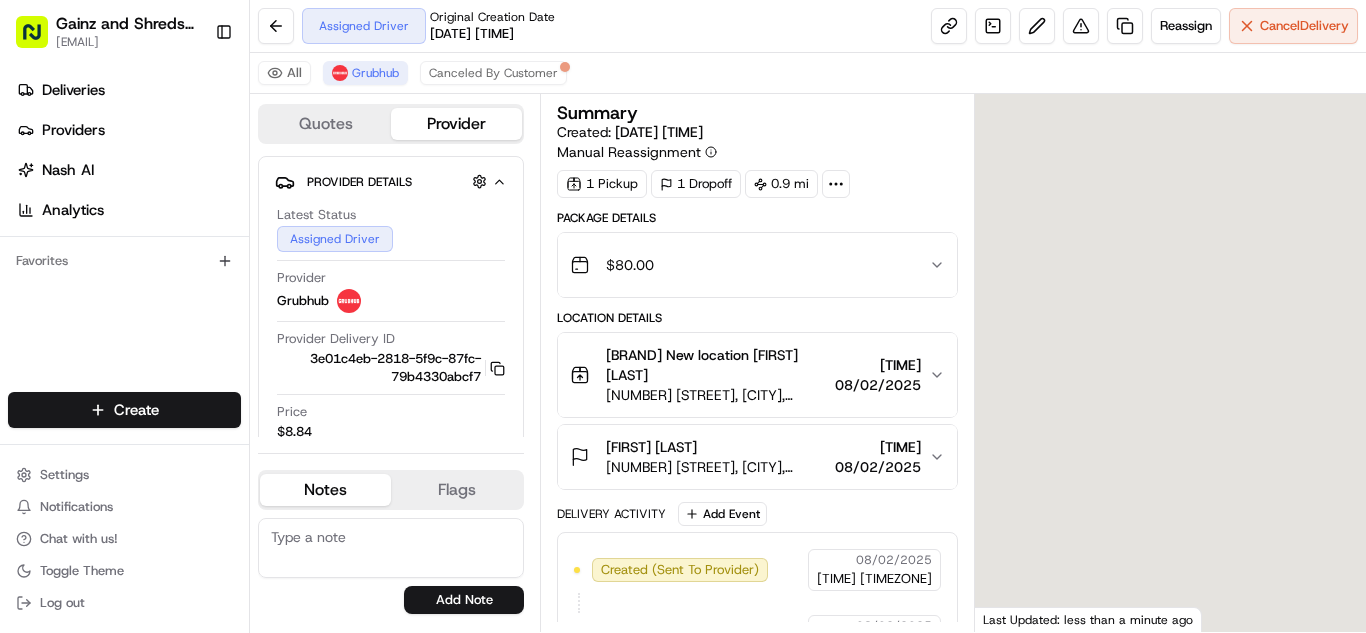 scroll, scrollTop: 0, scrollLeft: 0, axis: both 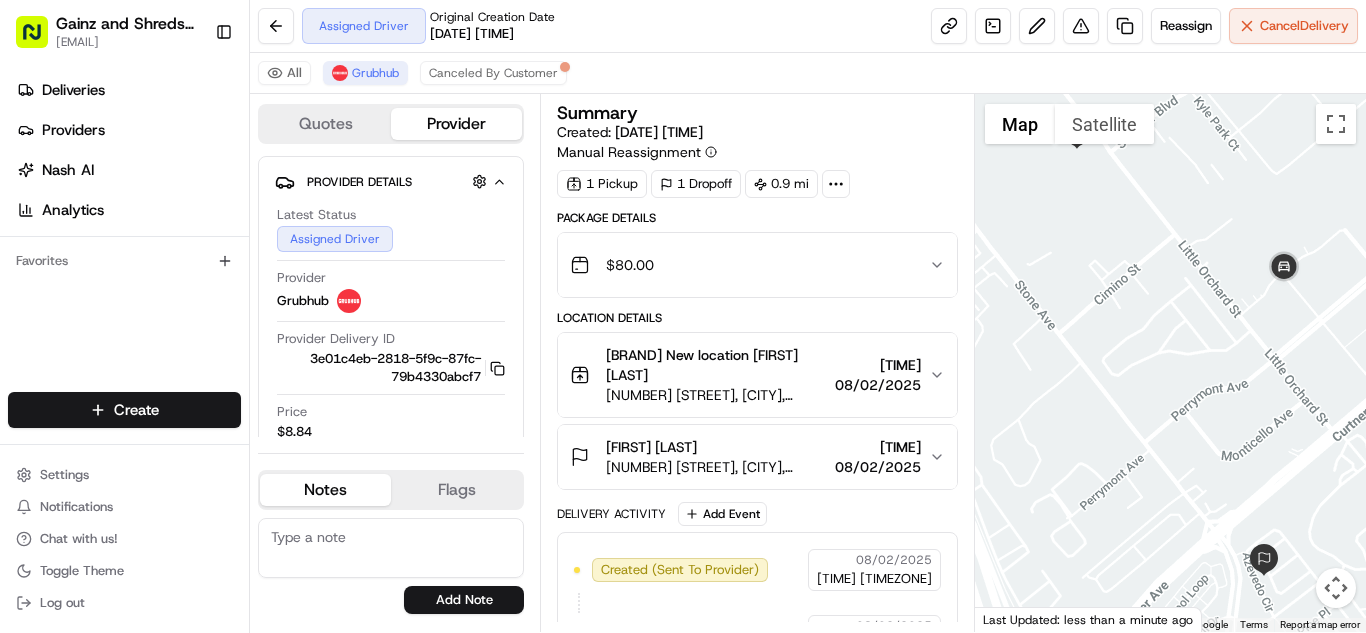 click on "Delivery Activity Add Event" at bounding box center (757, 514) 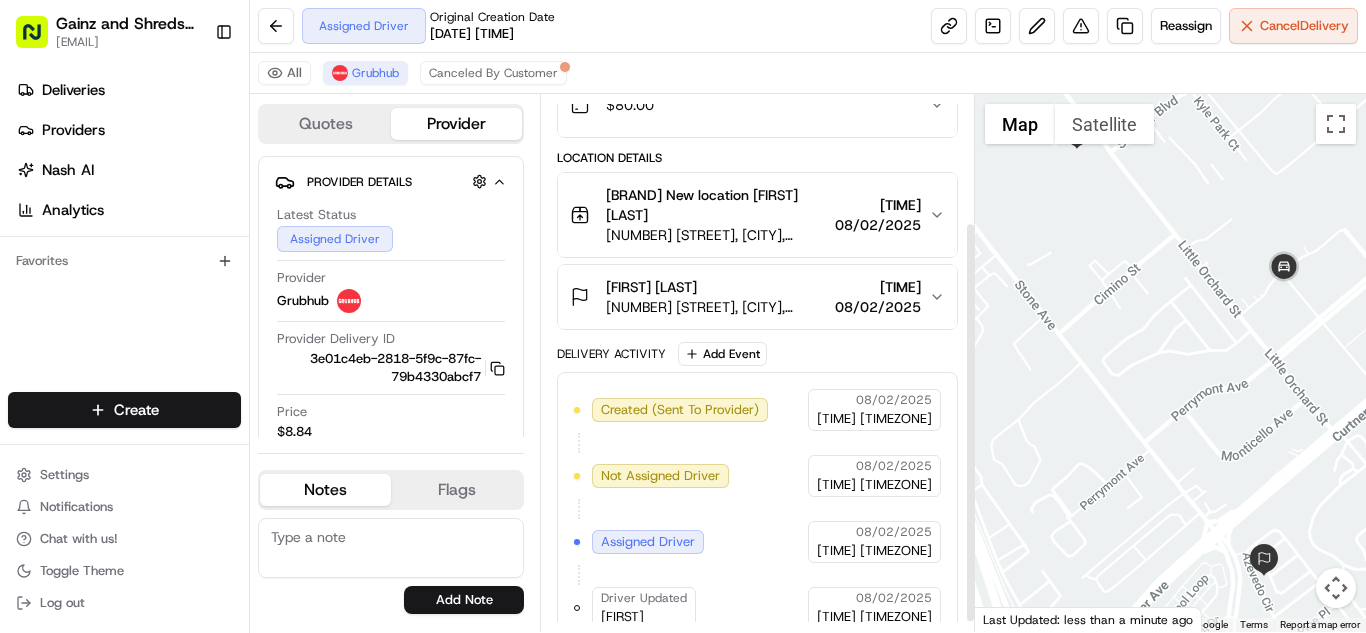 scroll, scrollTop: 184, scrollLeft: 0, axis: vertical 